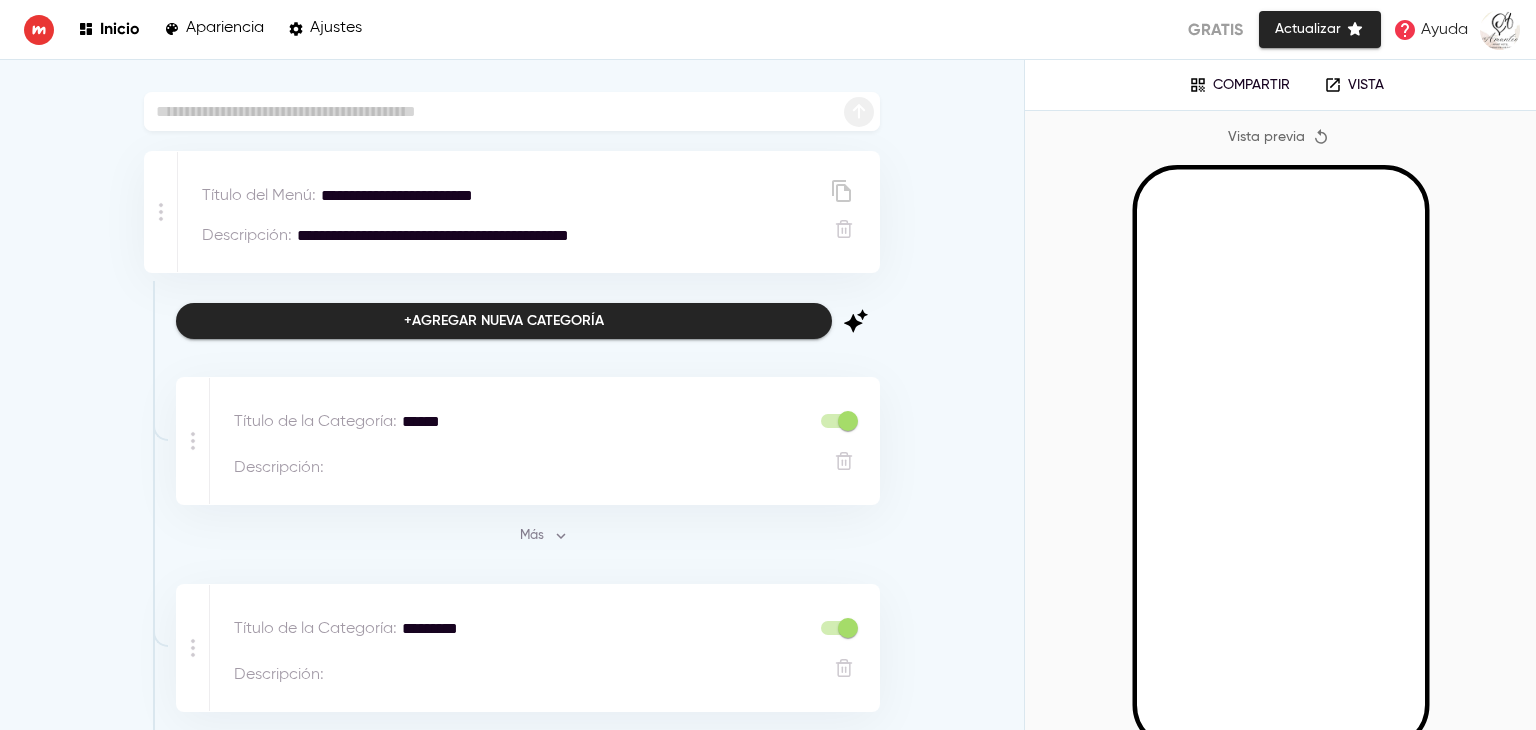 scroll, scrollTop: 0, scrollLeft: 0, axis: both 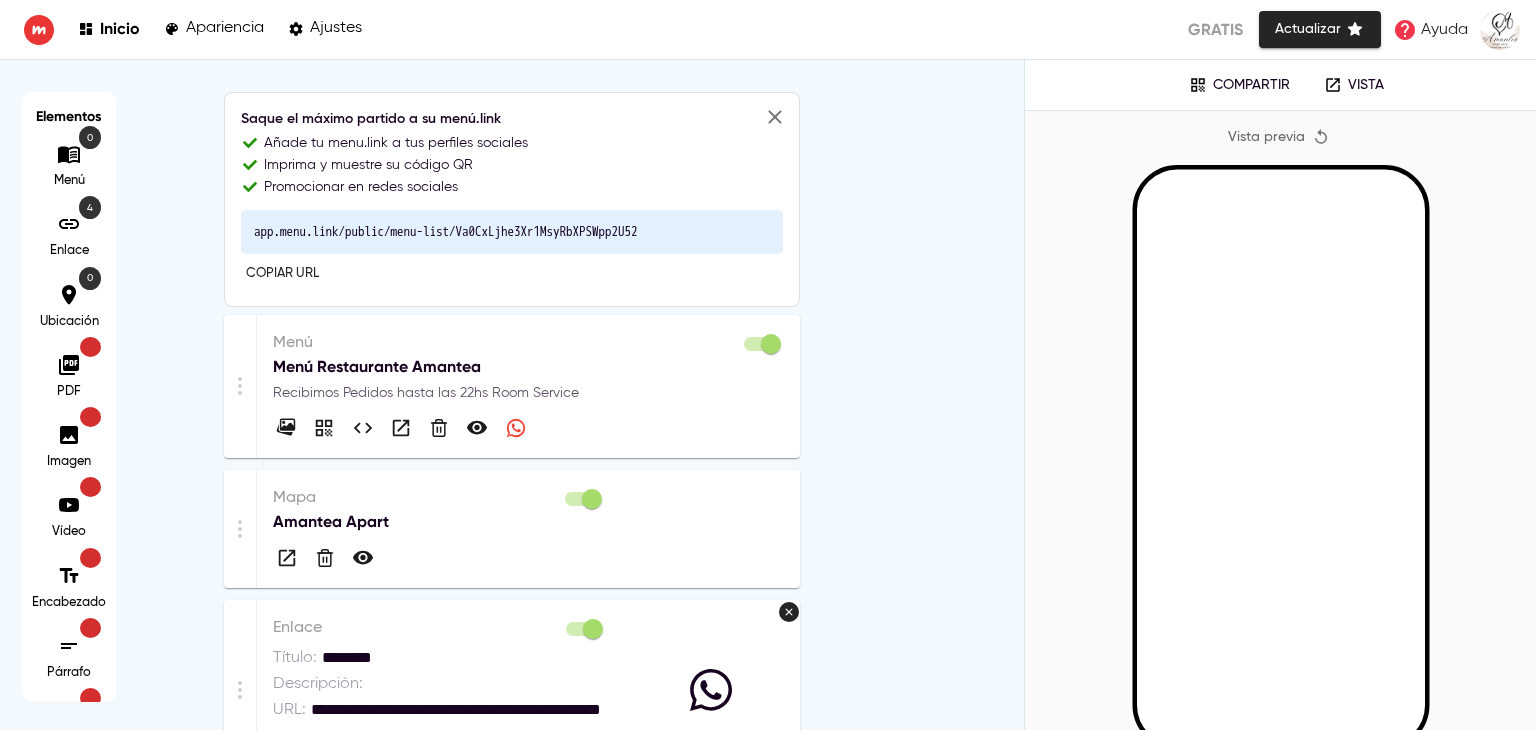 click on "Recibimos Pedidos hasta las 22hs Room Service" at bounding box center [528, 393] 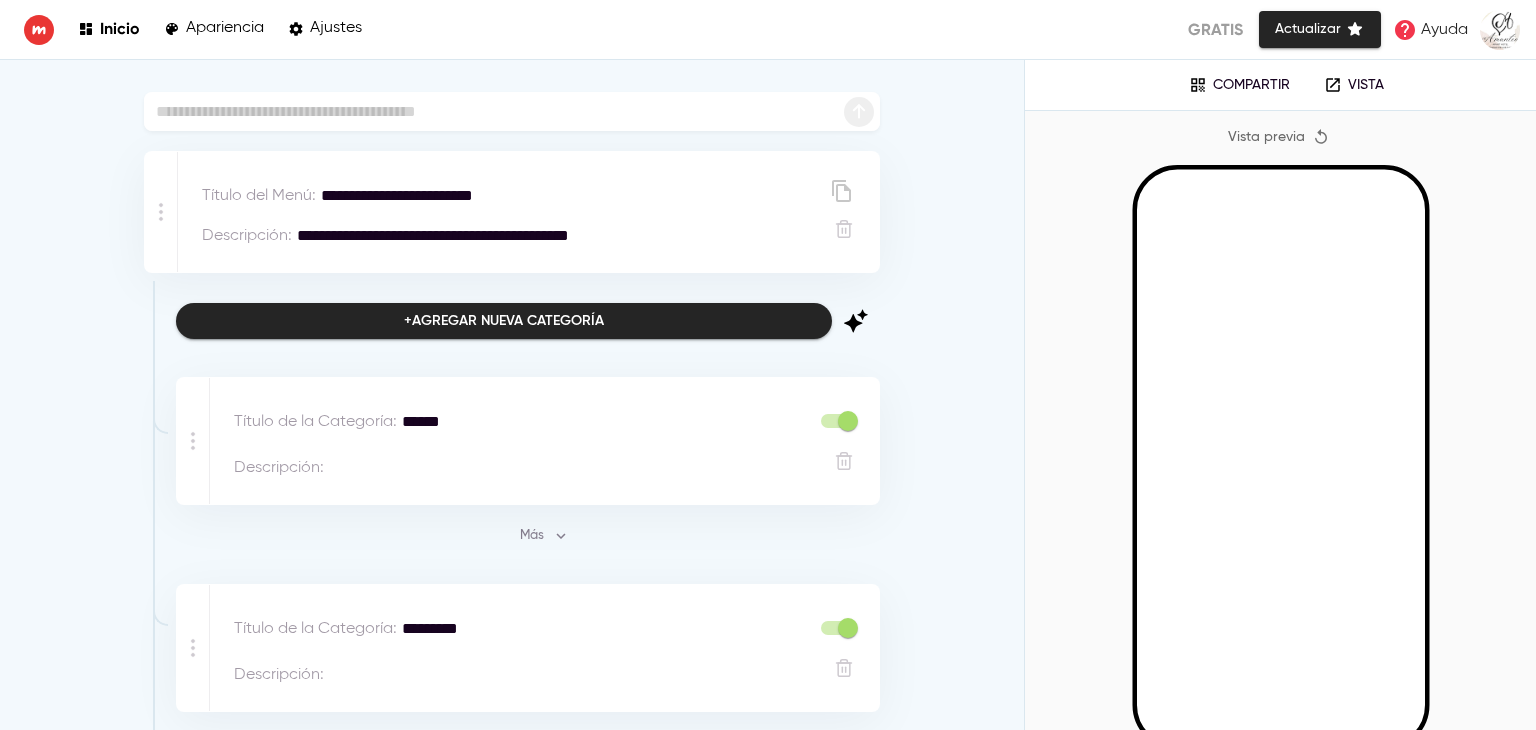 click on "**********" at bounding box center (559, 236) 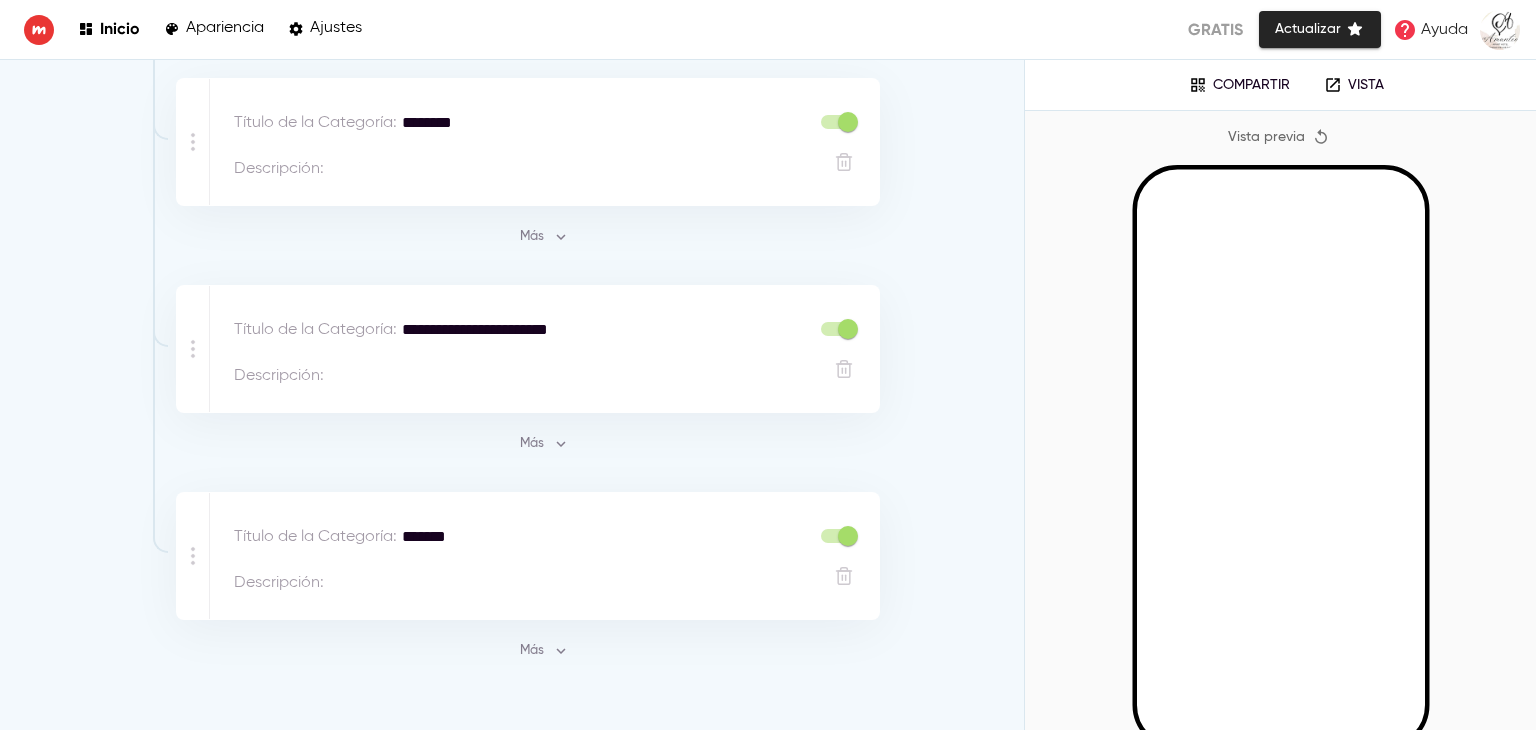 scroll, scrollTop: 1169, scrollLeft: 0, axis: vertical 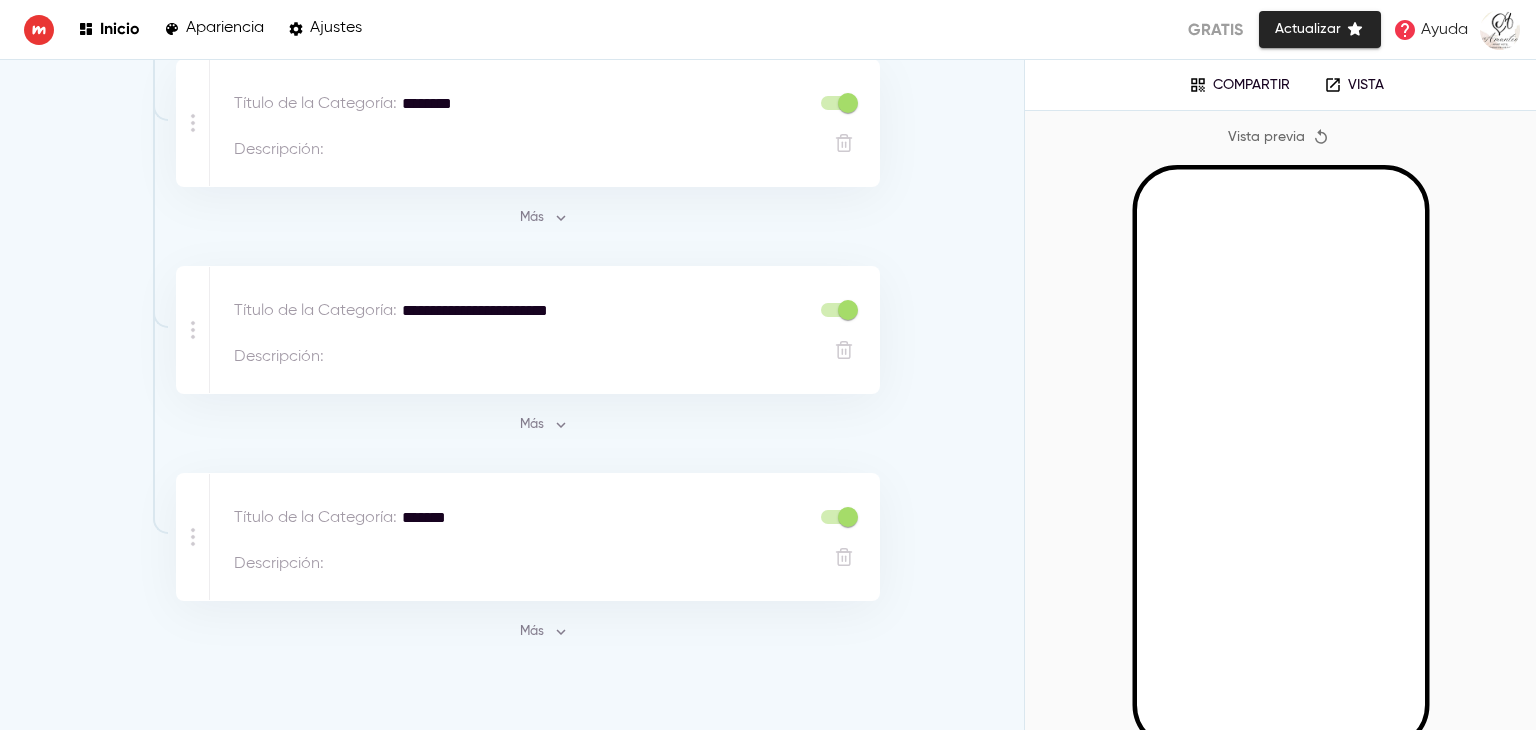 click on "Más" at bounding box center [544, 632] 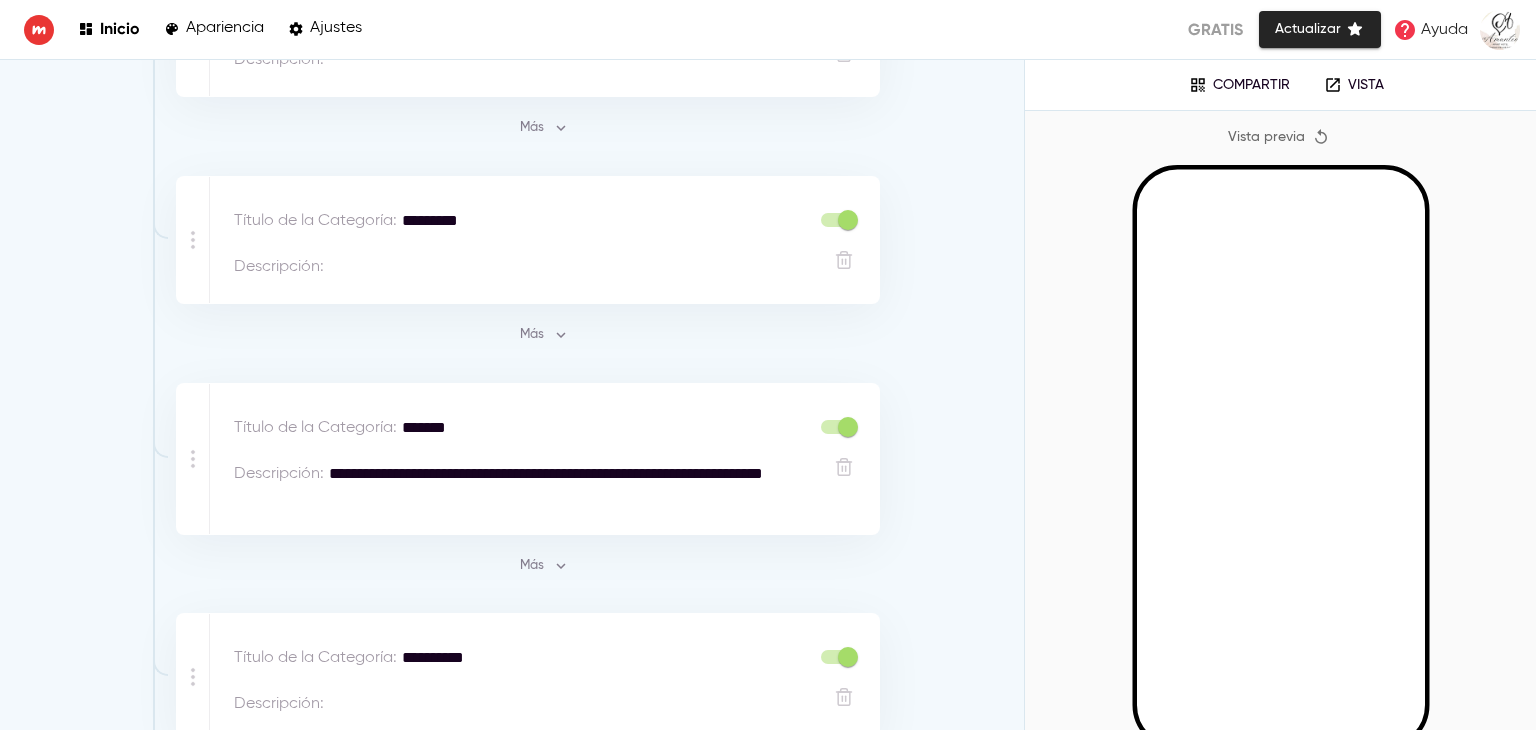 scroll, scrollTop: 0, scrollLeft: 0, axis: both 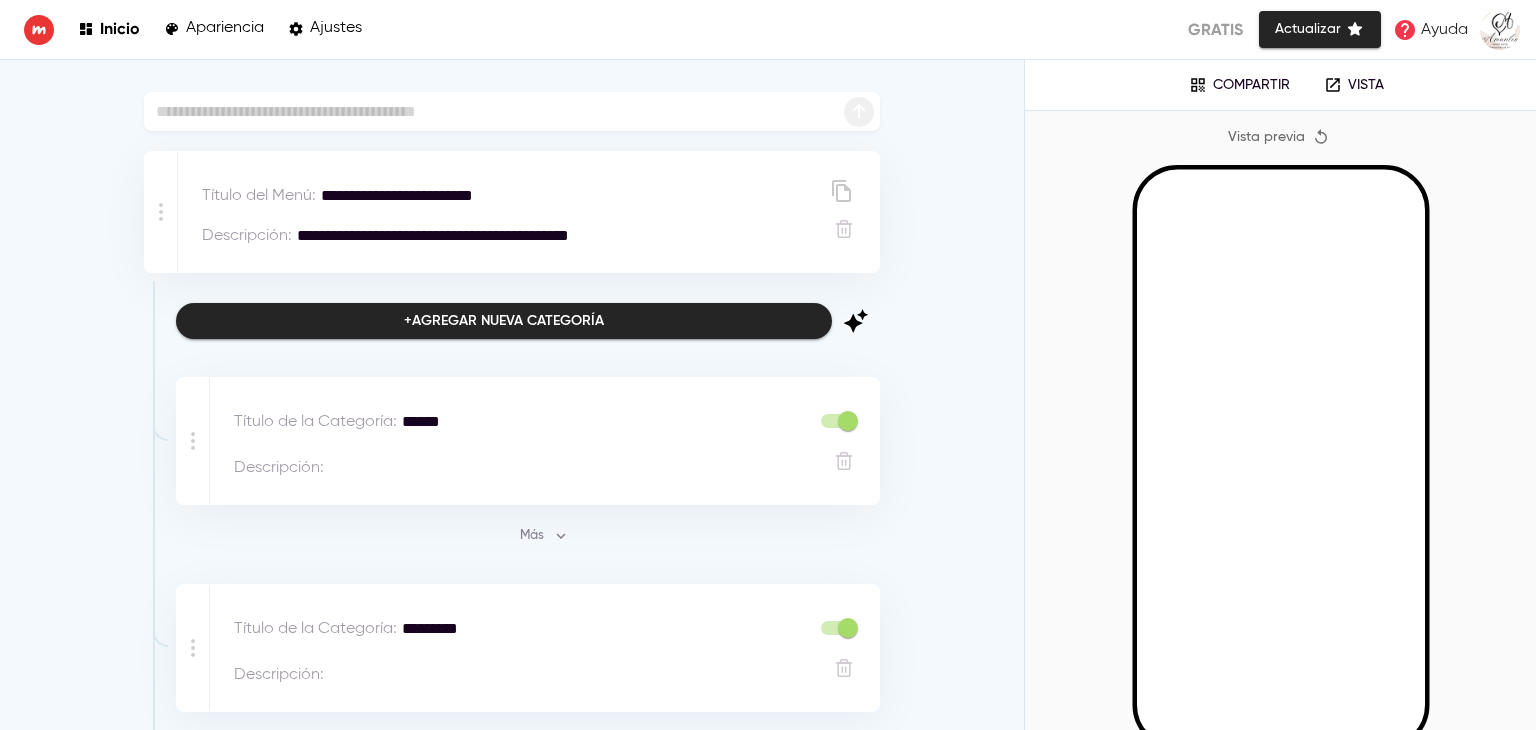 click on "**********" at bounding box center [559, 236] 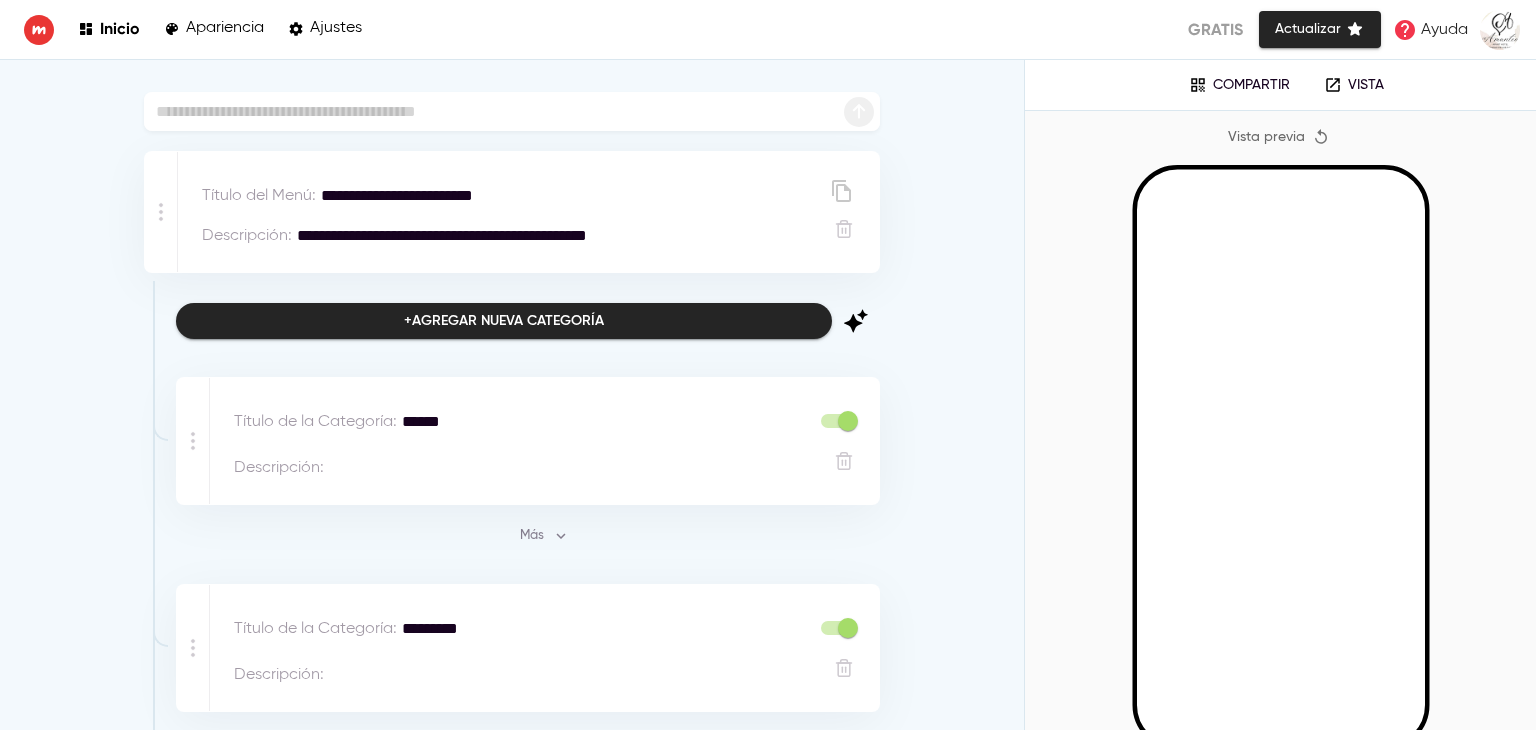 type on "**********" 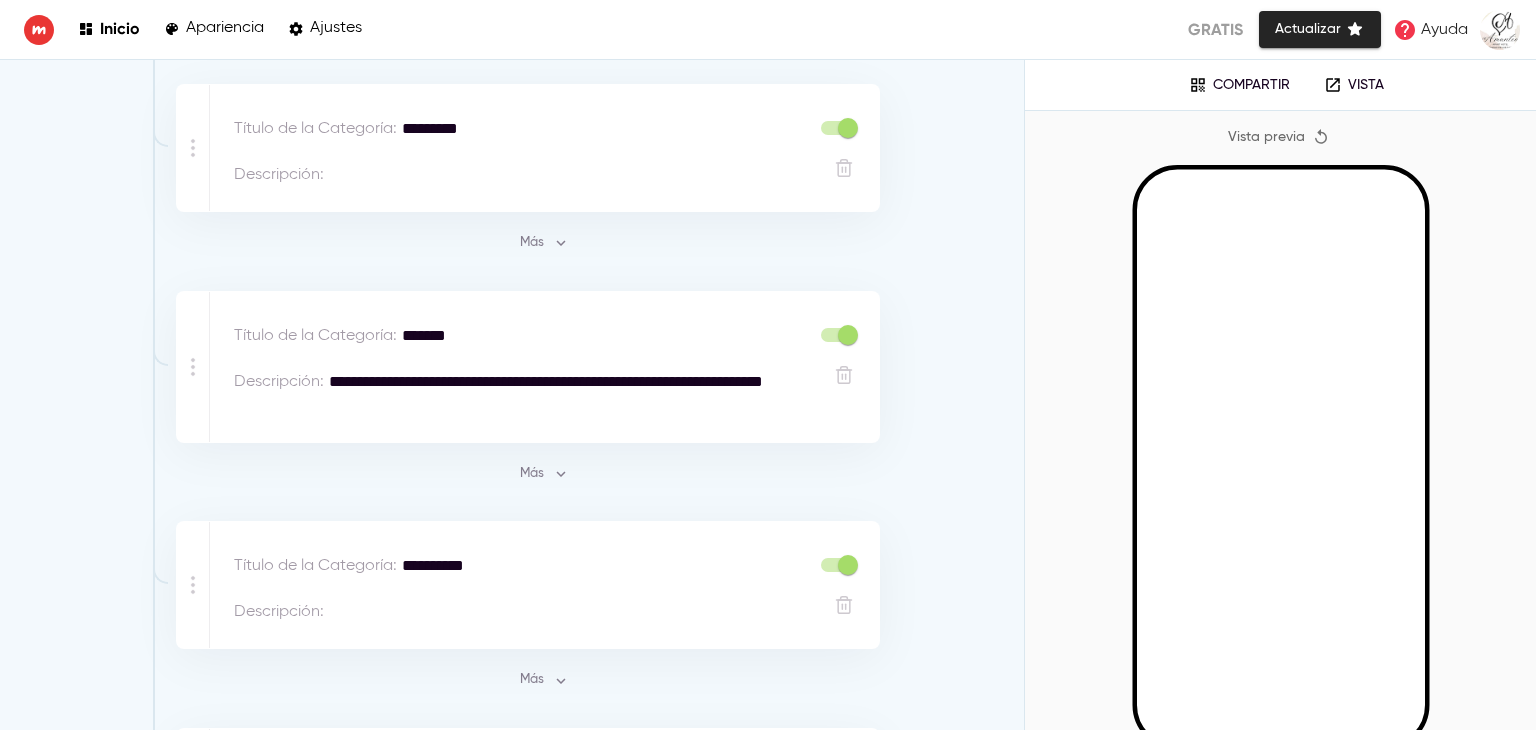 scroll, scrollTop: 100, scrollLeft: 0, axis: vertical 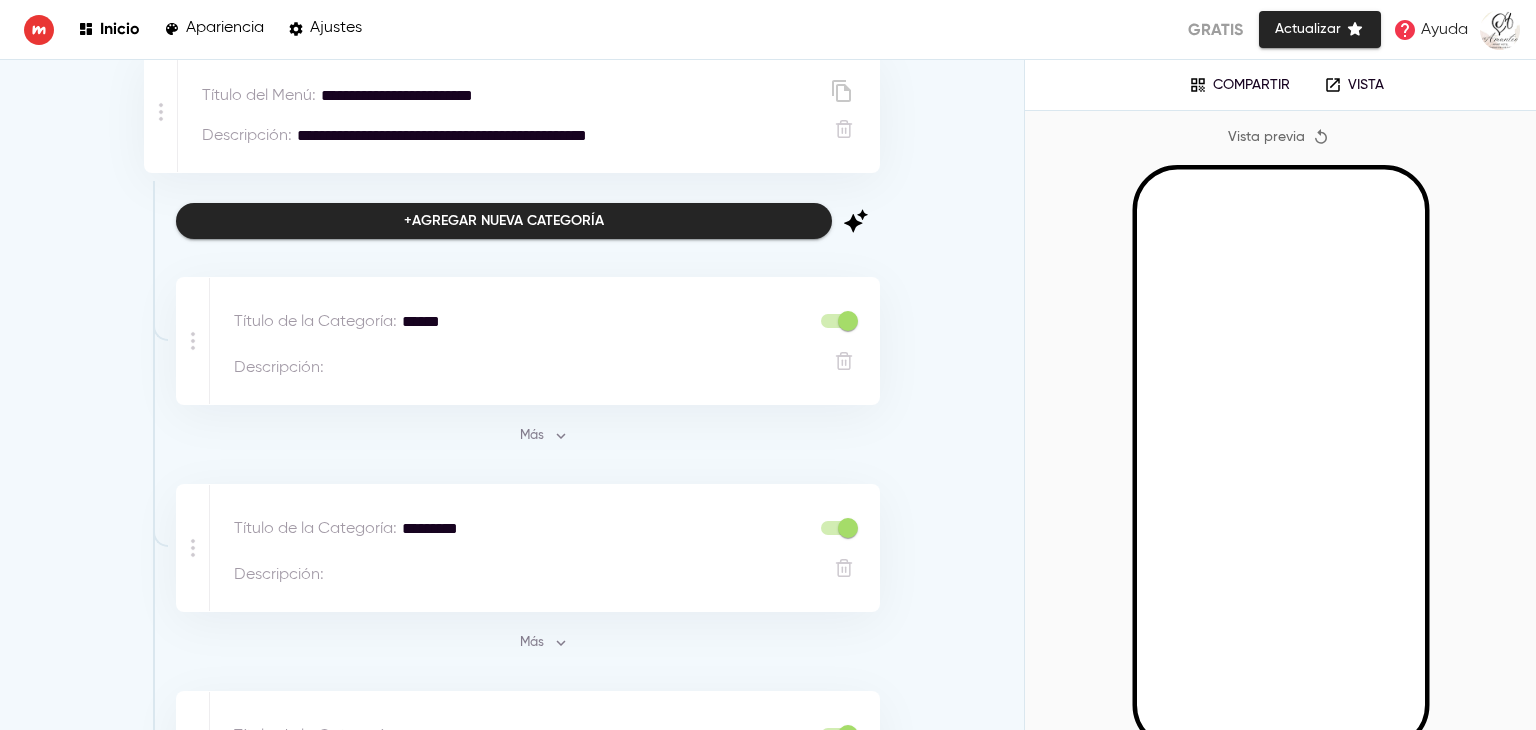click on "Ajustes" at bounding box center [336, 28] 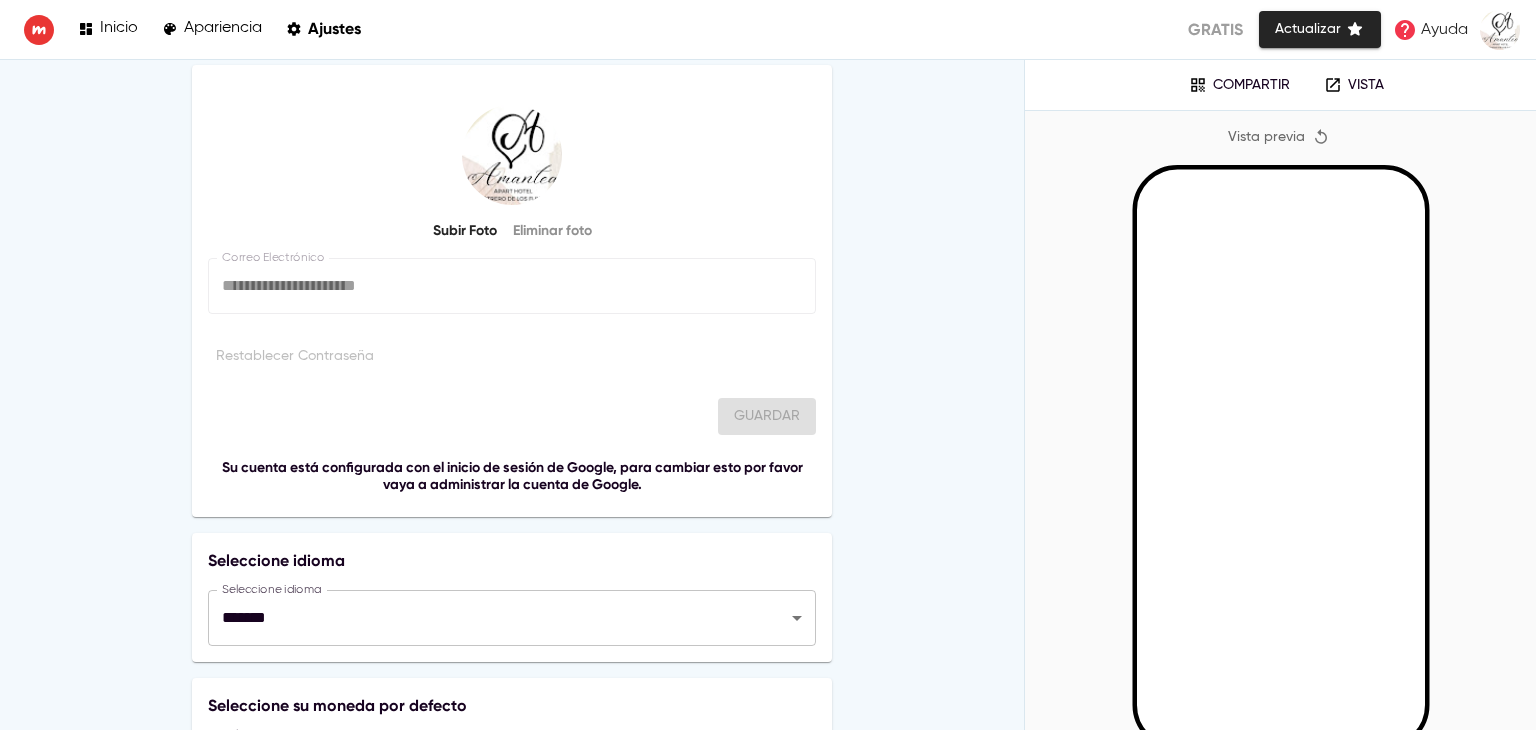 scroll, scrollTop: 24, scrollLeft: 0, axis: vertical 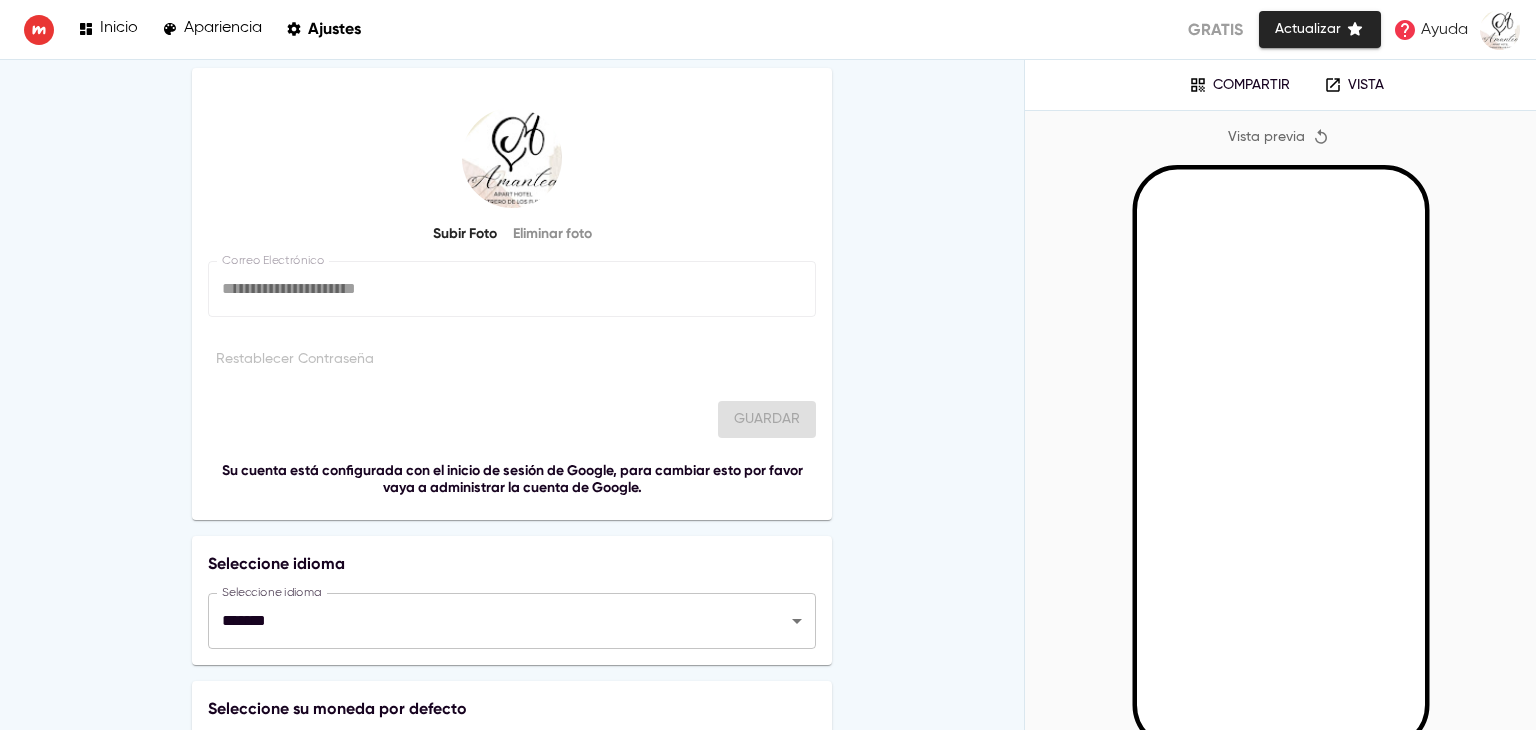 click on "Apariencia" at bounding box center (223, 28) 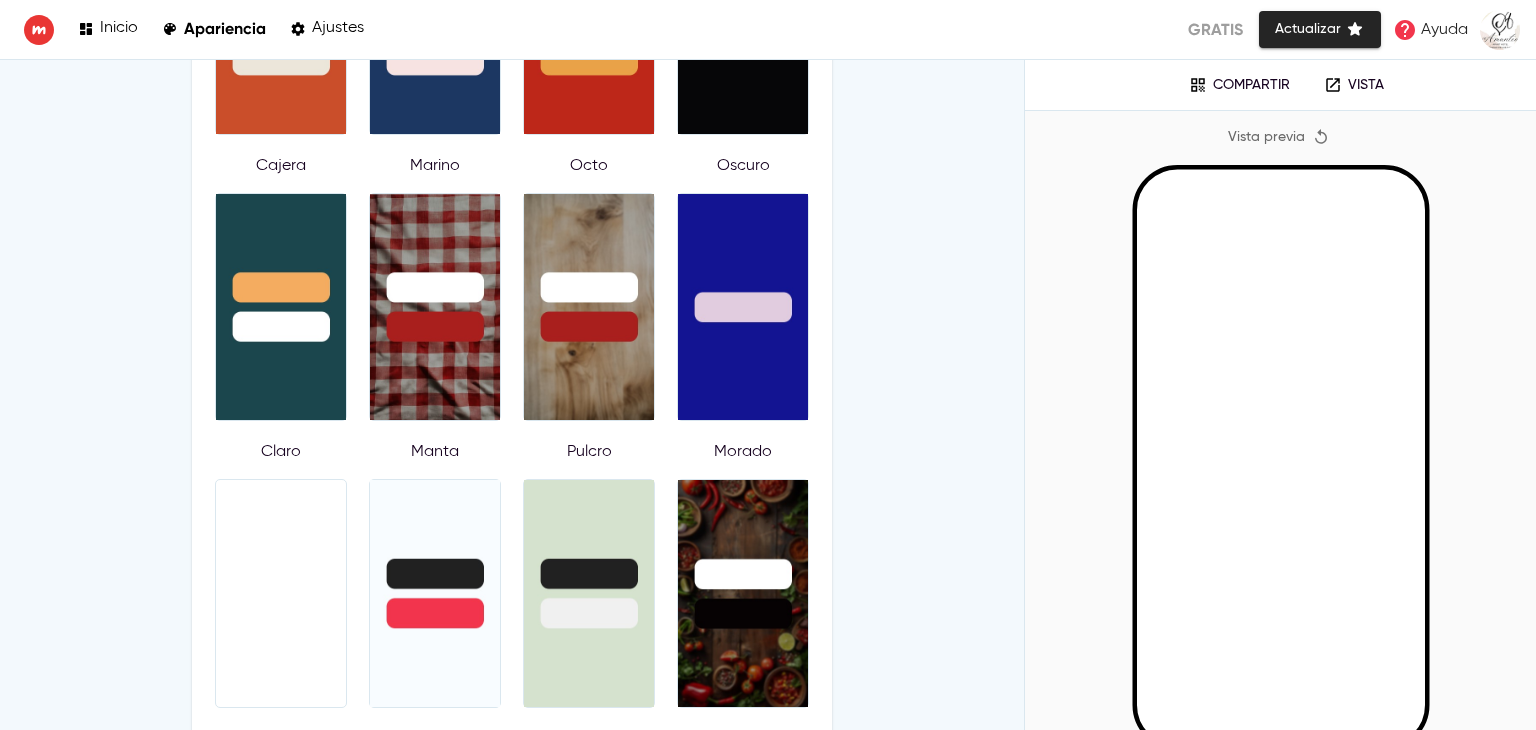 scroll, scrollTop: 466, scrollLeft: 0, axis: vertical 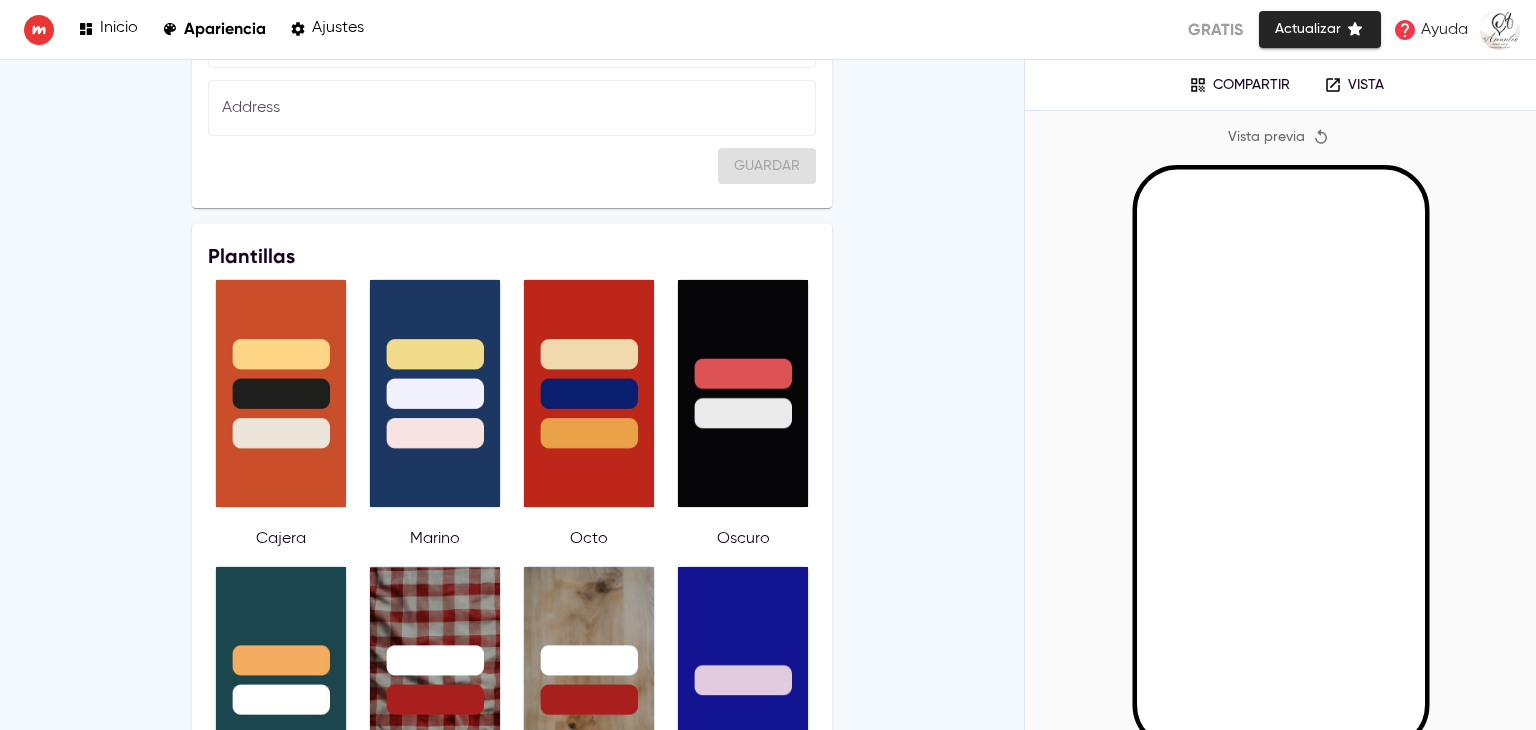 click on "Inicio" at bounding box center [119, 28] 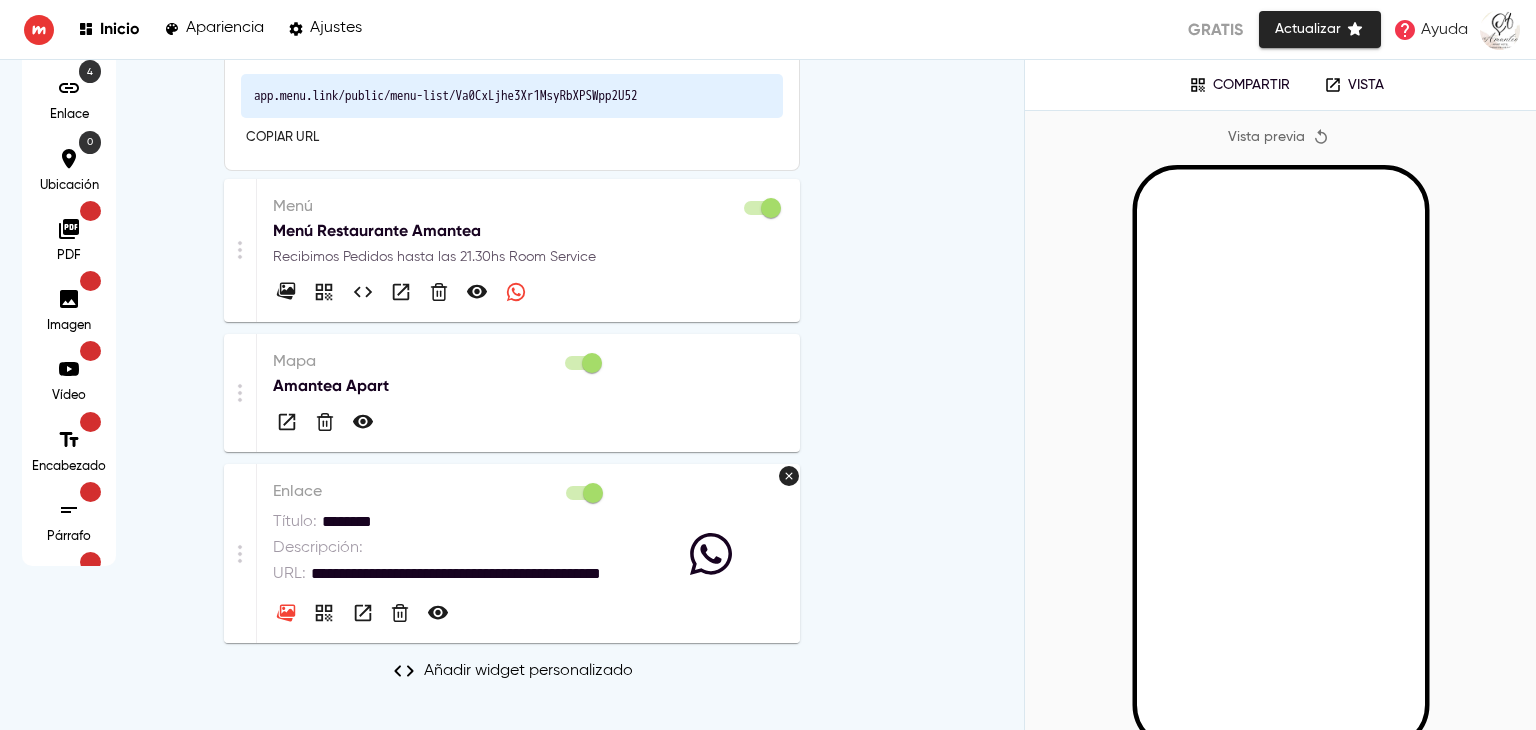 scroll, scrollTop: 178, scrollLeft: 0, axis: vertical 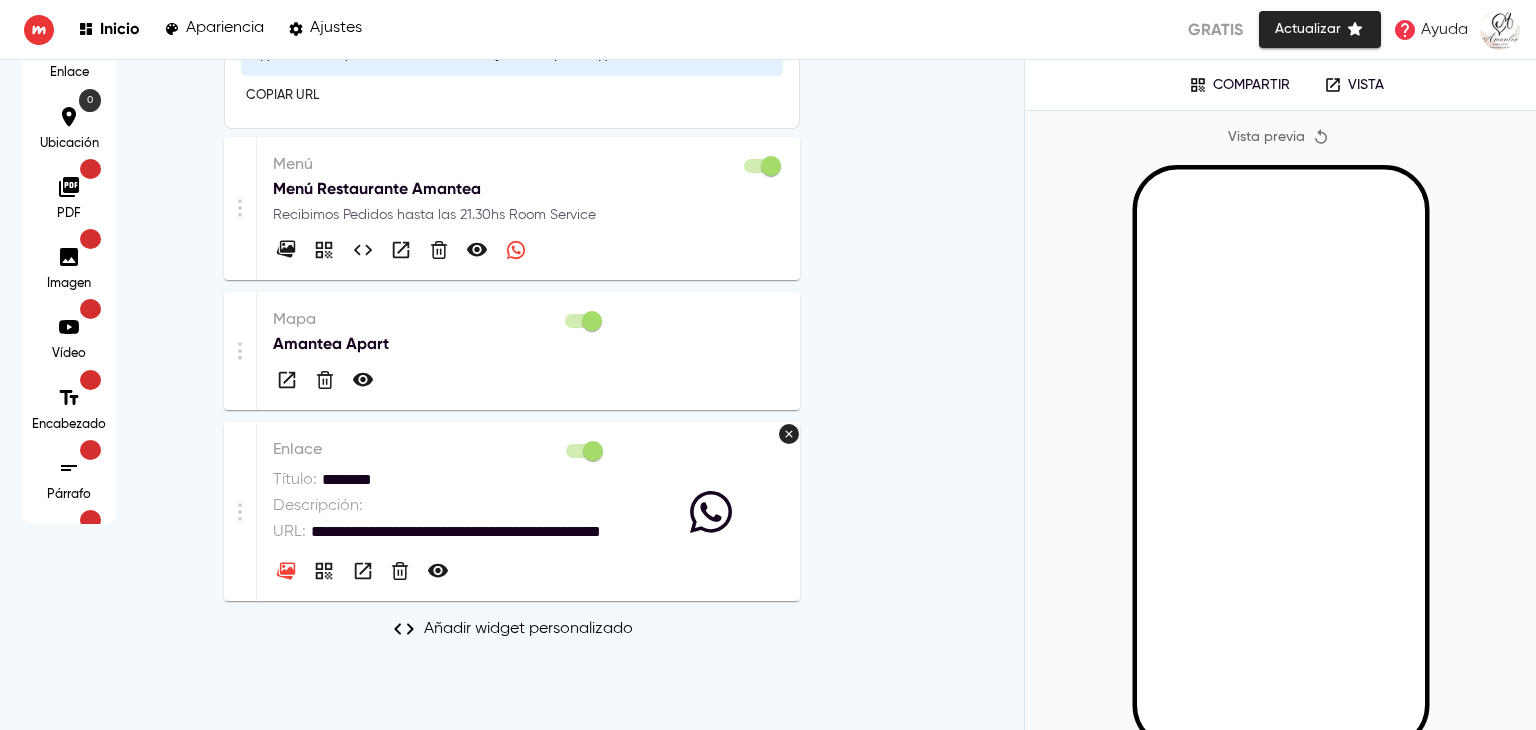 click on "Párrafo" at bounding box center [69, 495] 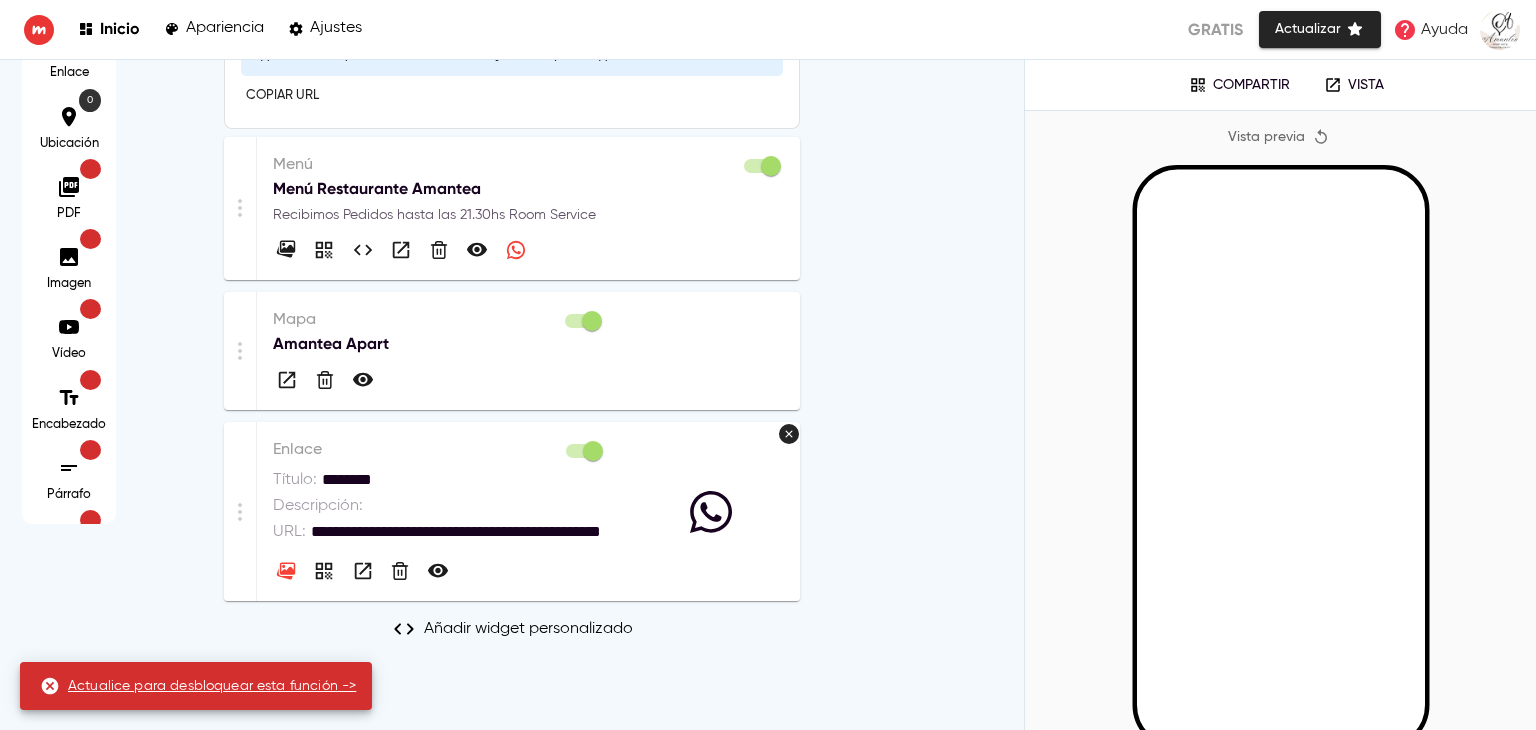 click 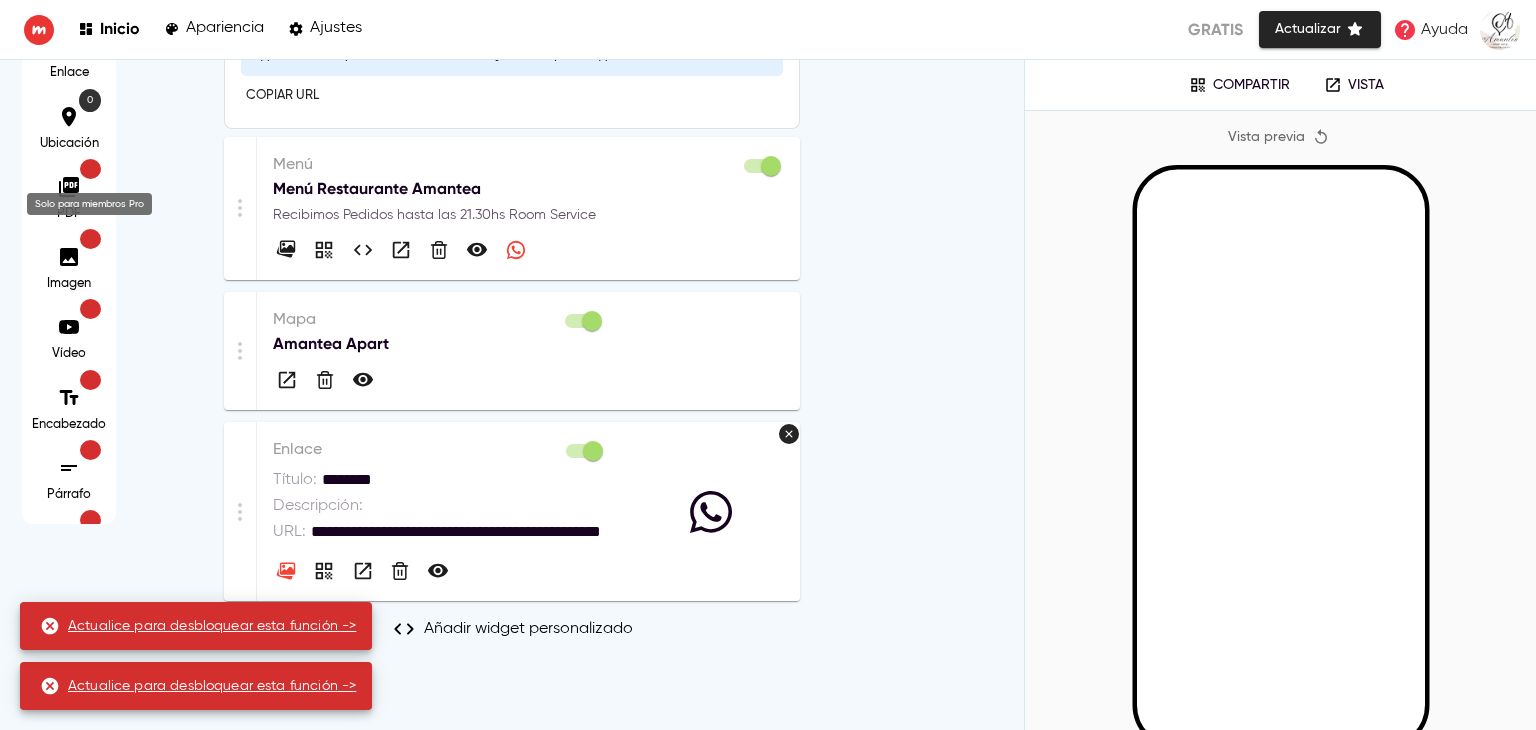 click on "Pro" at bounding box center (90, 239) 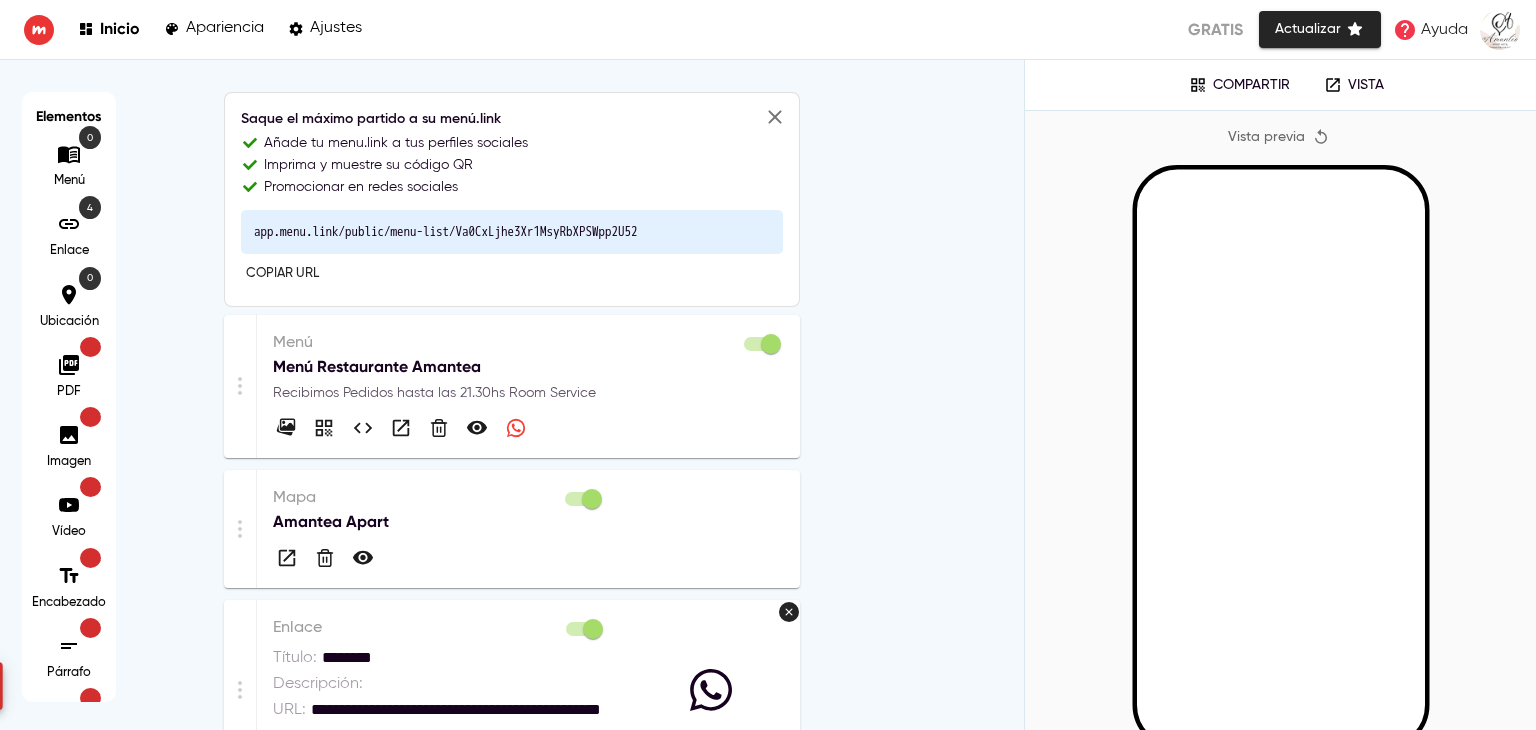 scroll, scrollTop: 100, scrollLeft: 0, axis: vertical 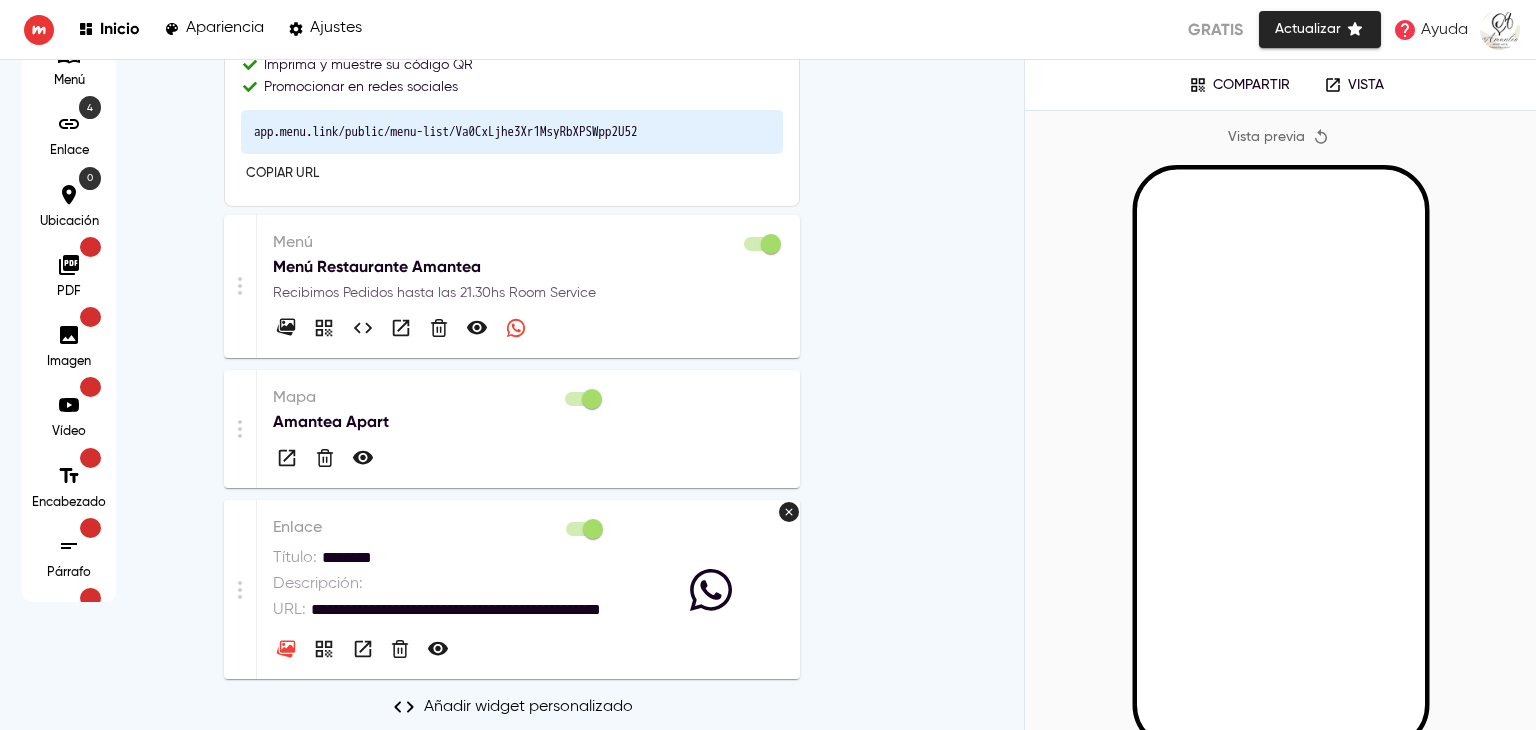 click on "Mapa" at bounding box center [439, 398] 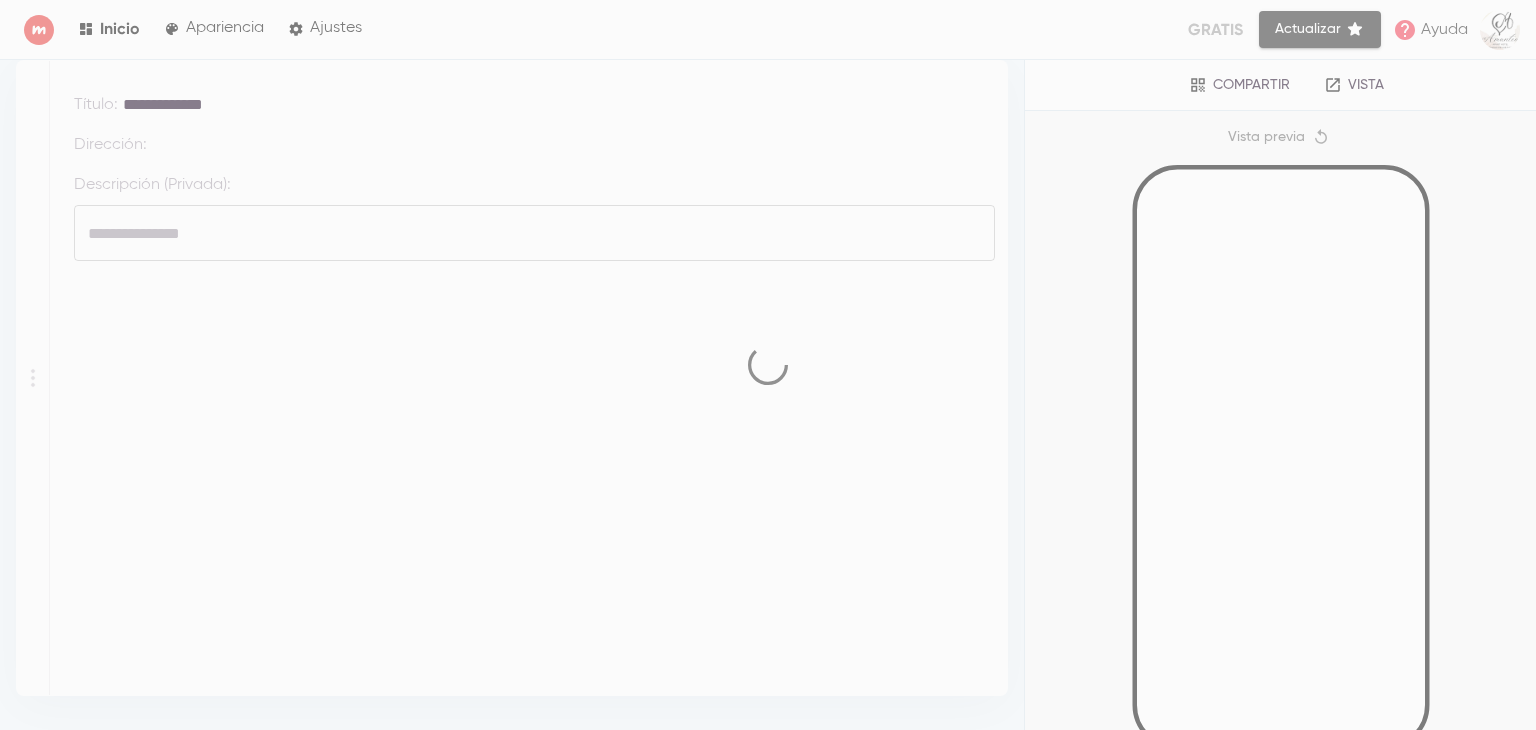 scroll, scrollTop: 0, scrollLeft: 0, axis: both 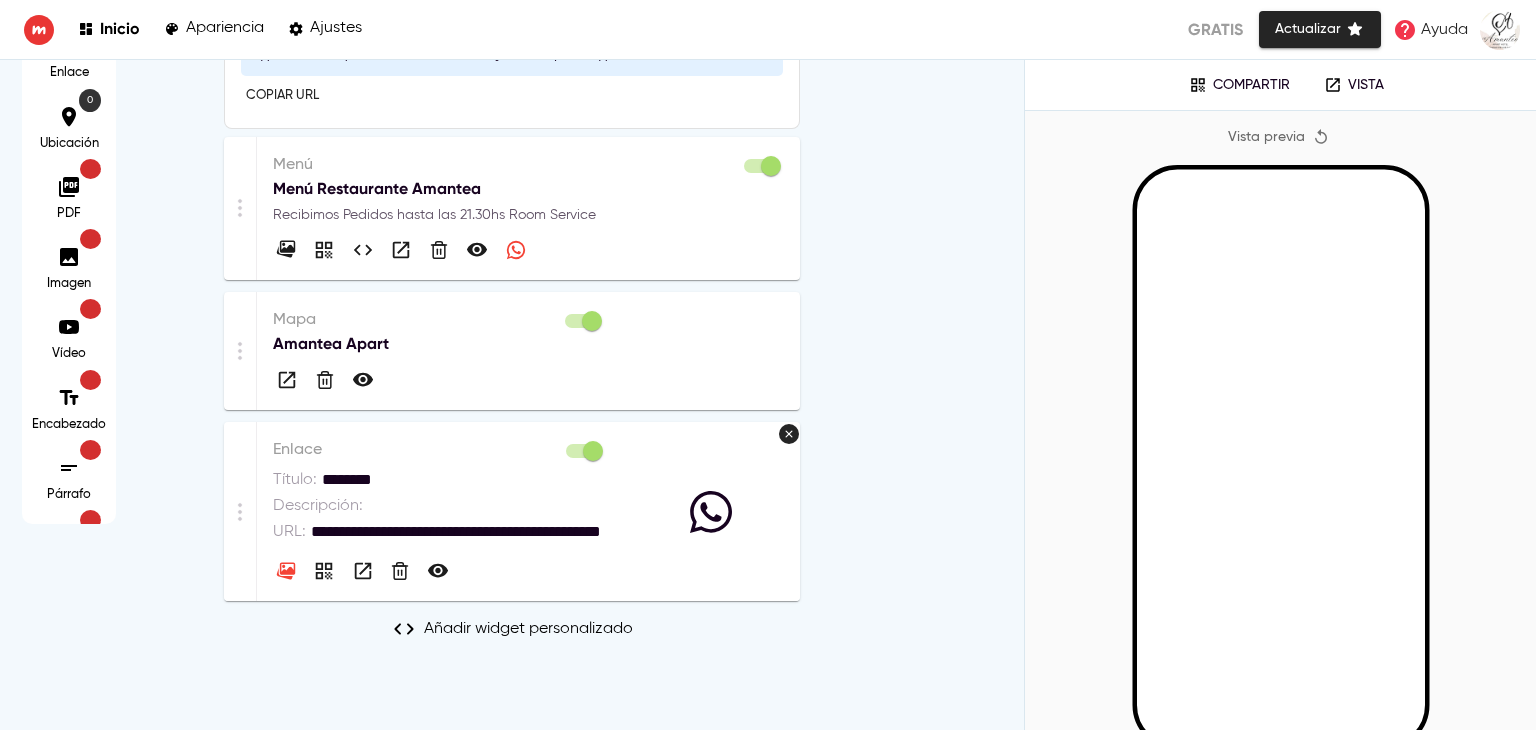 click 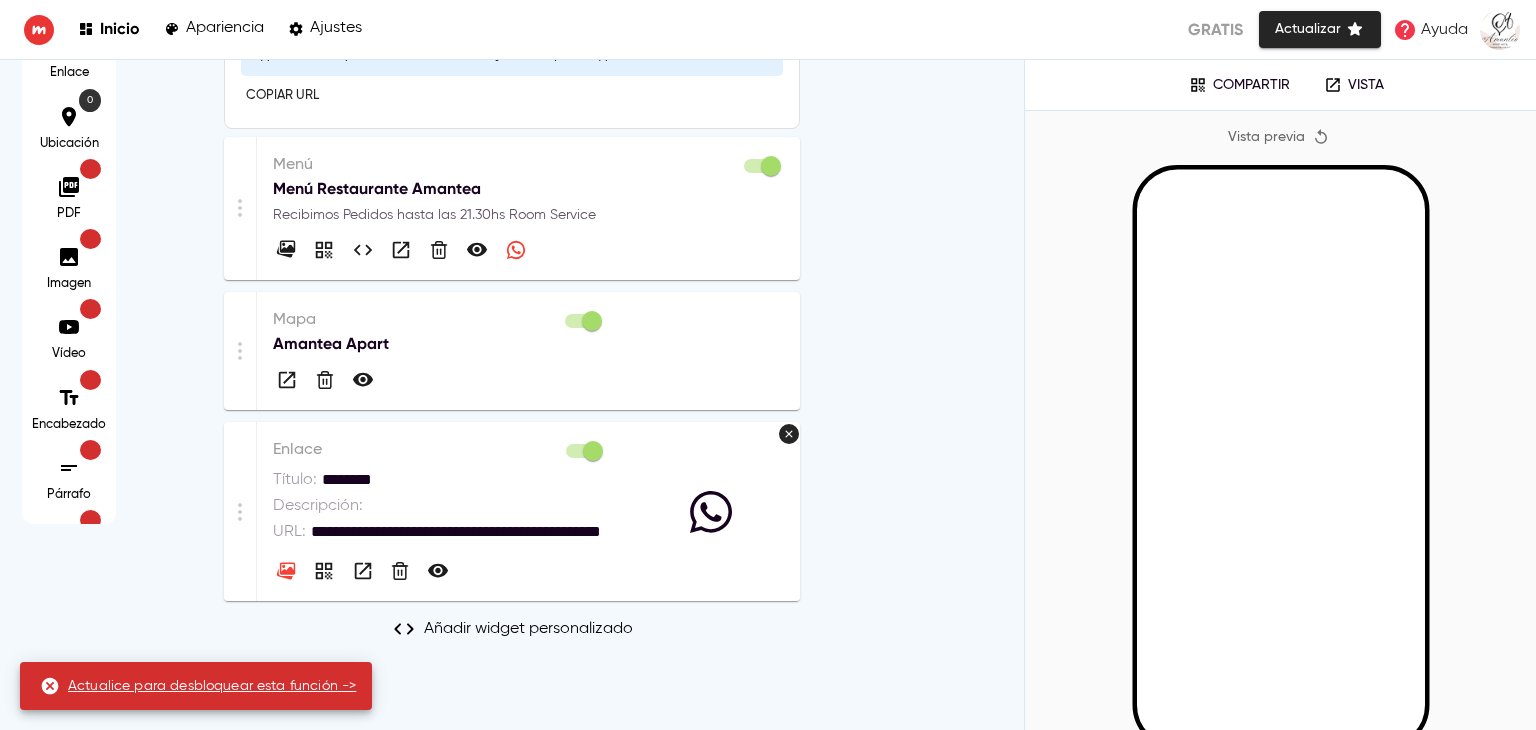 scroll, scrollTop: 0, scrollLeft: 0, axis: both 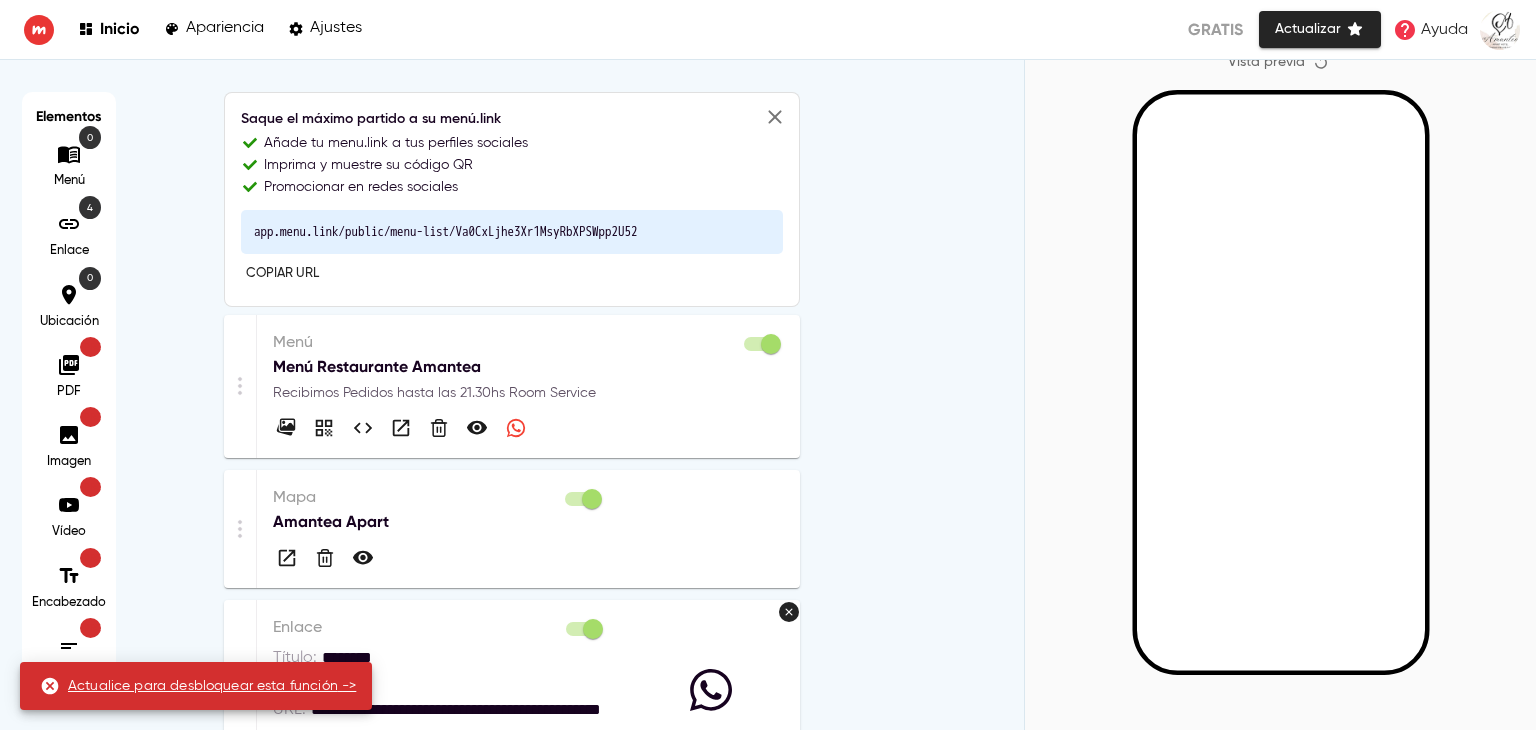 click 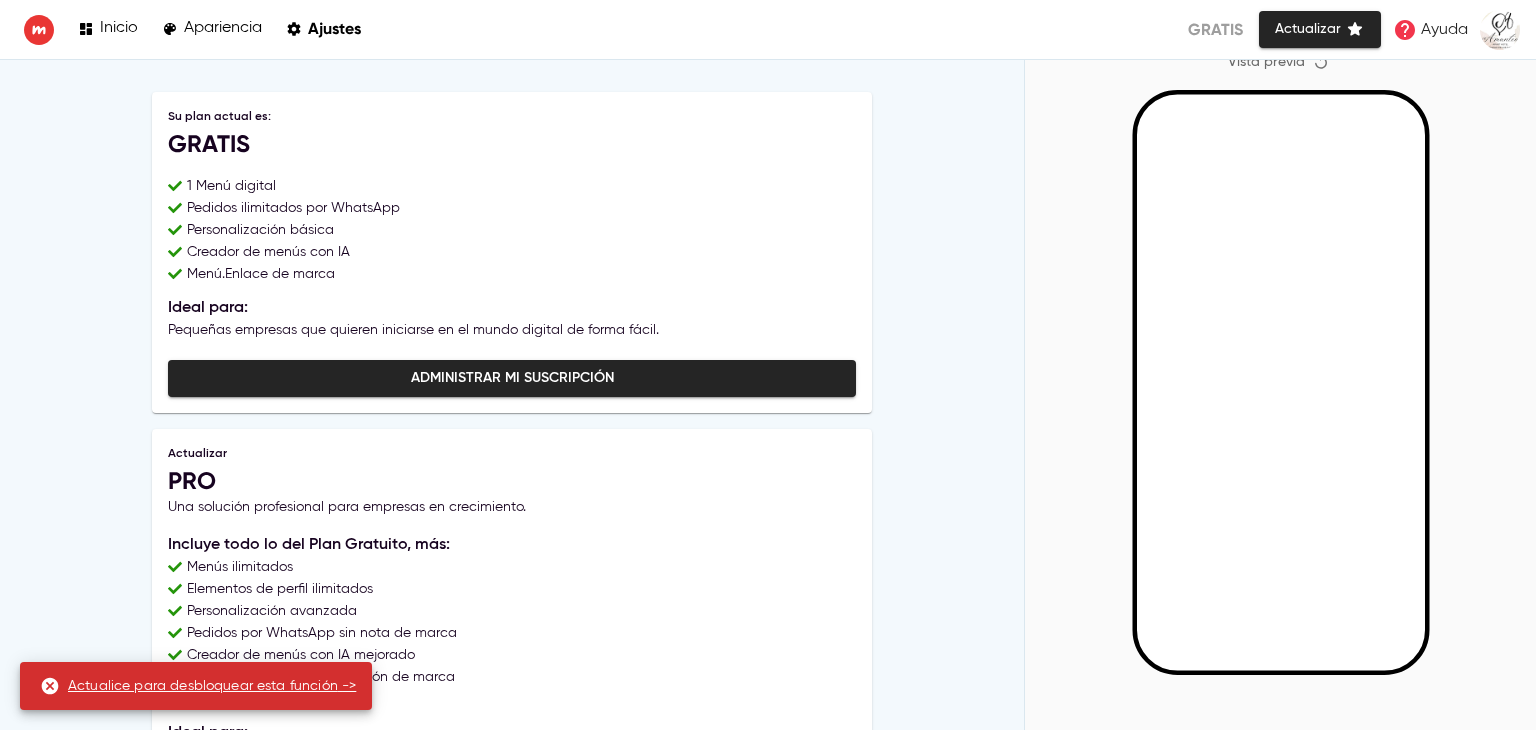 scroll, scrollTop: 24, scrollLeft: 0, axis: vertical 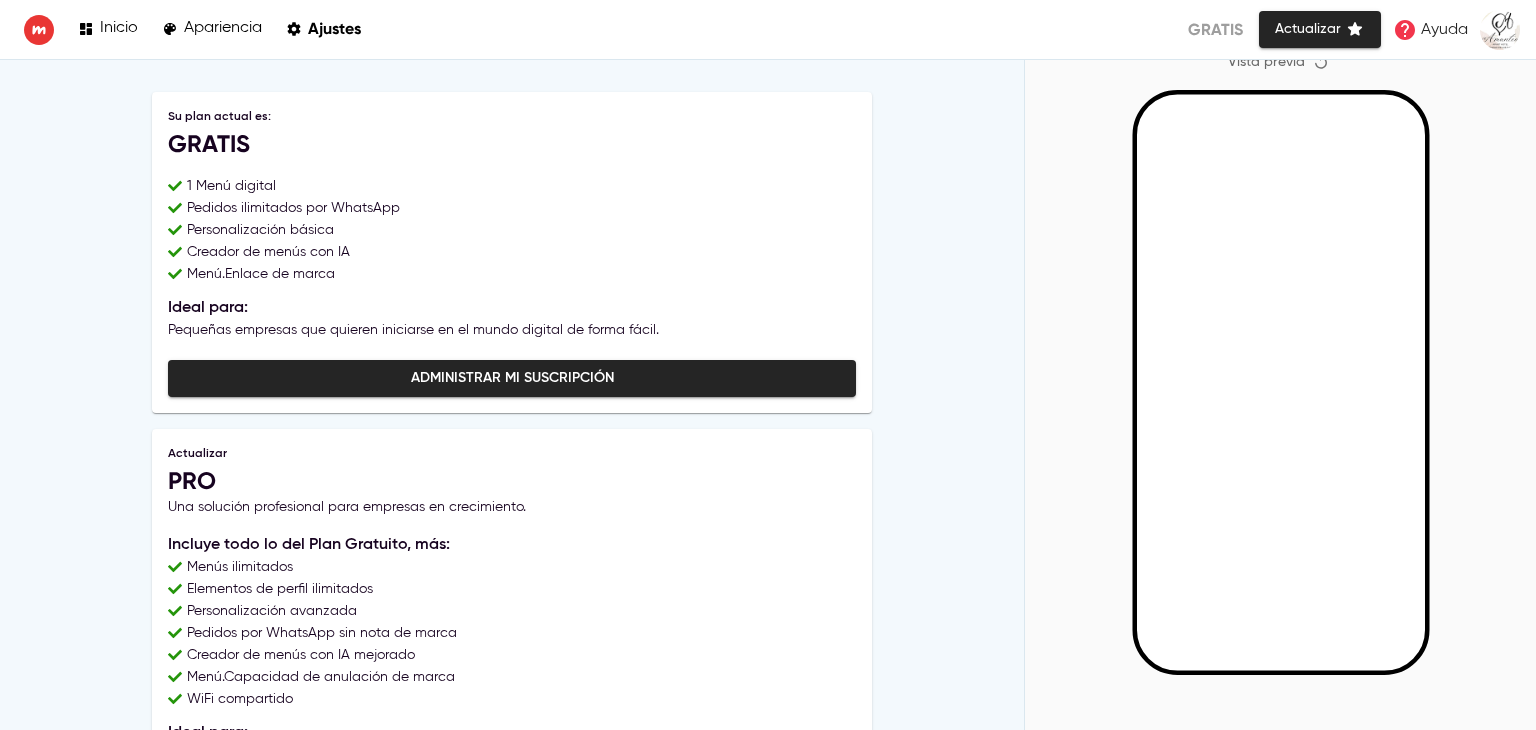 click on "Inicio" at bounding box center [119, 28] 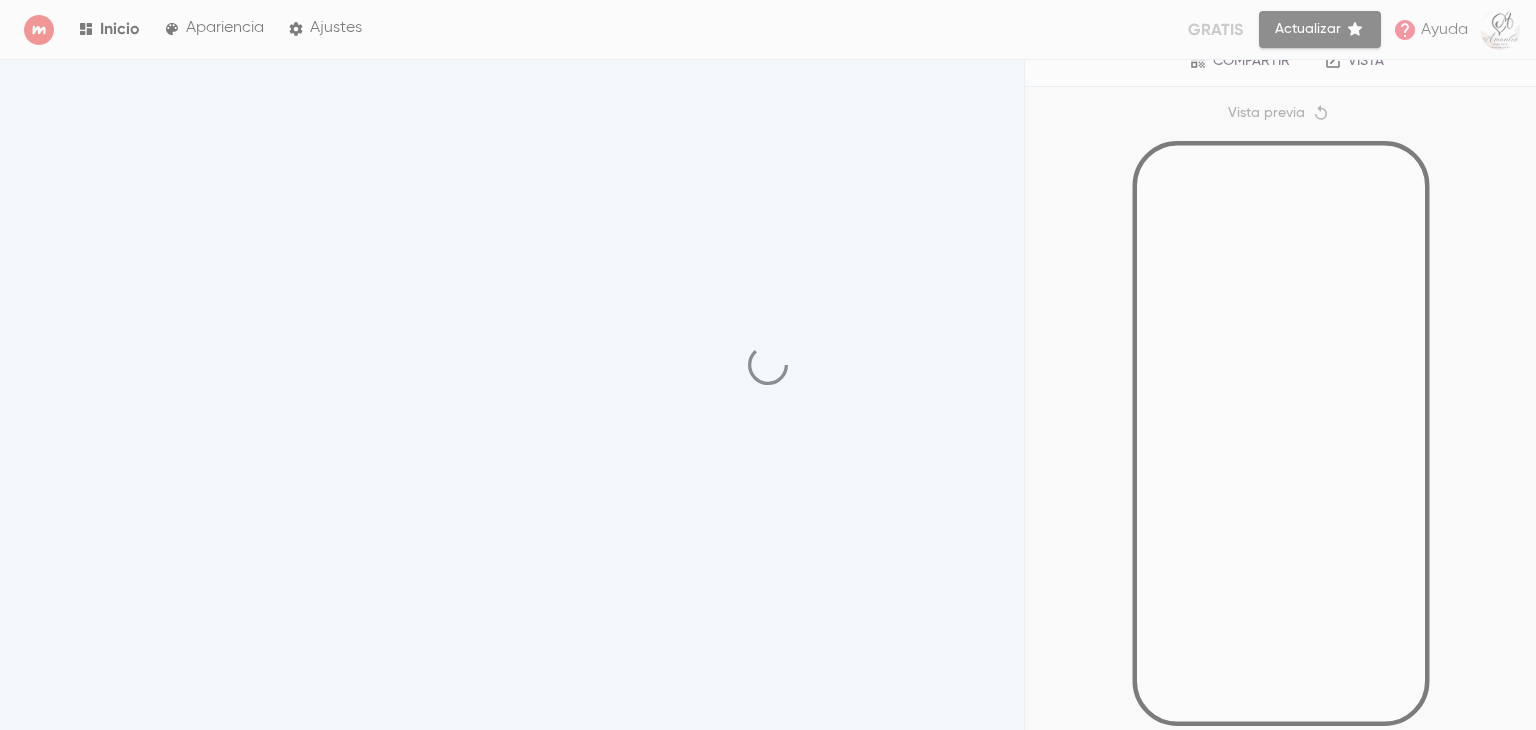 scroll, scrollTop: 75, scrollLeft: 0, axis: vertical 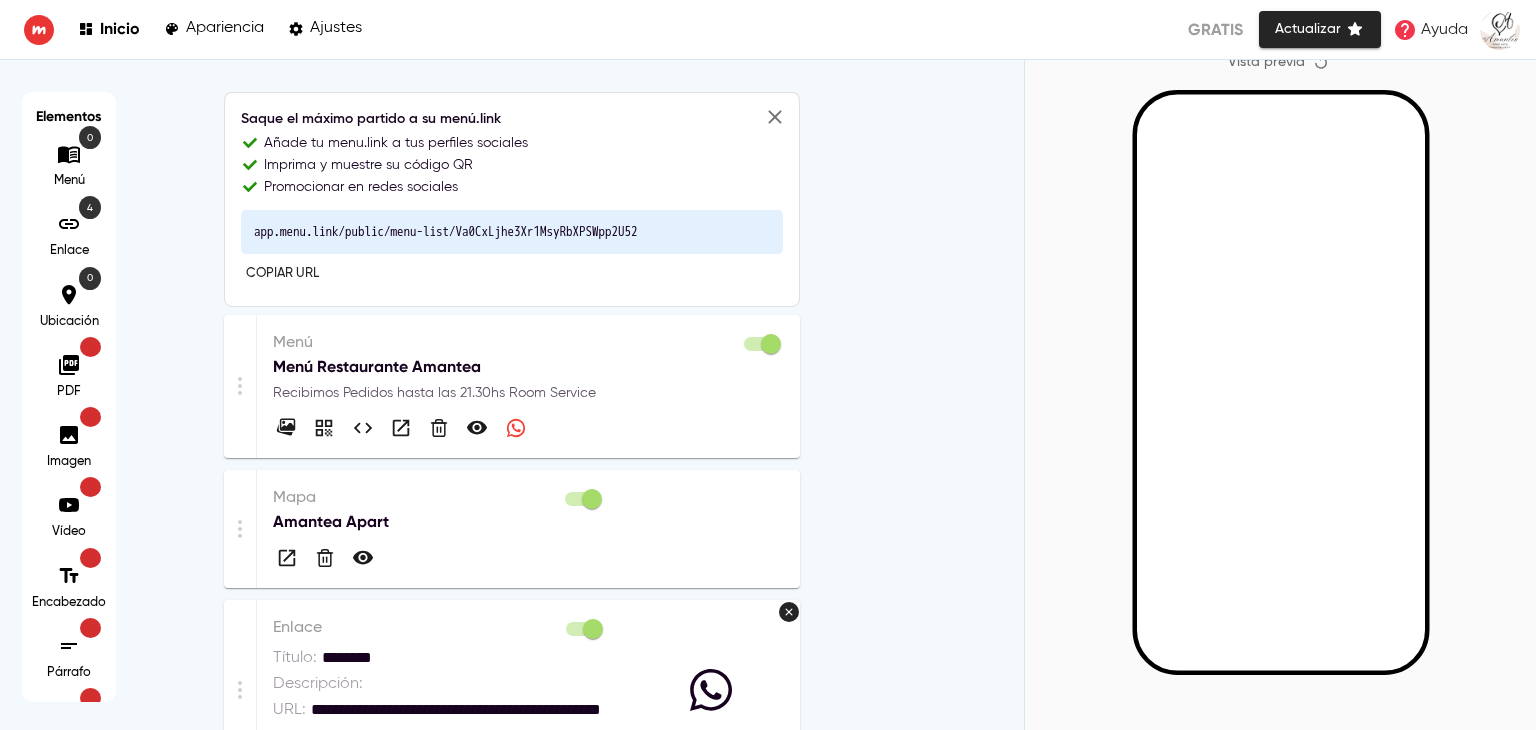 click on "Apariencia" at bounding box center (225, 28) 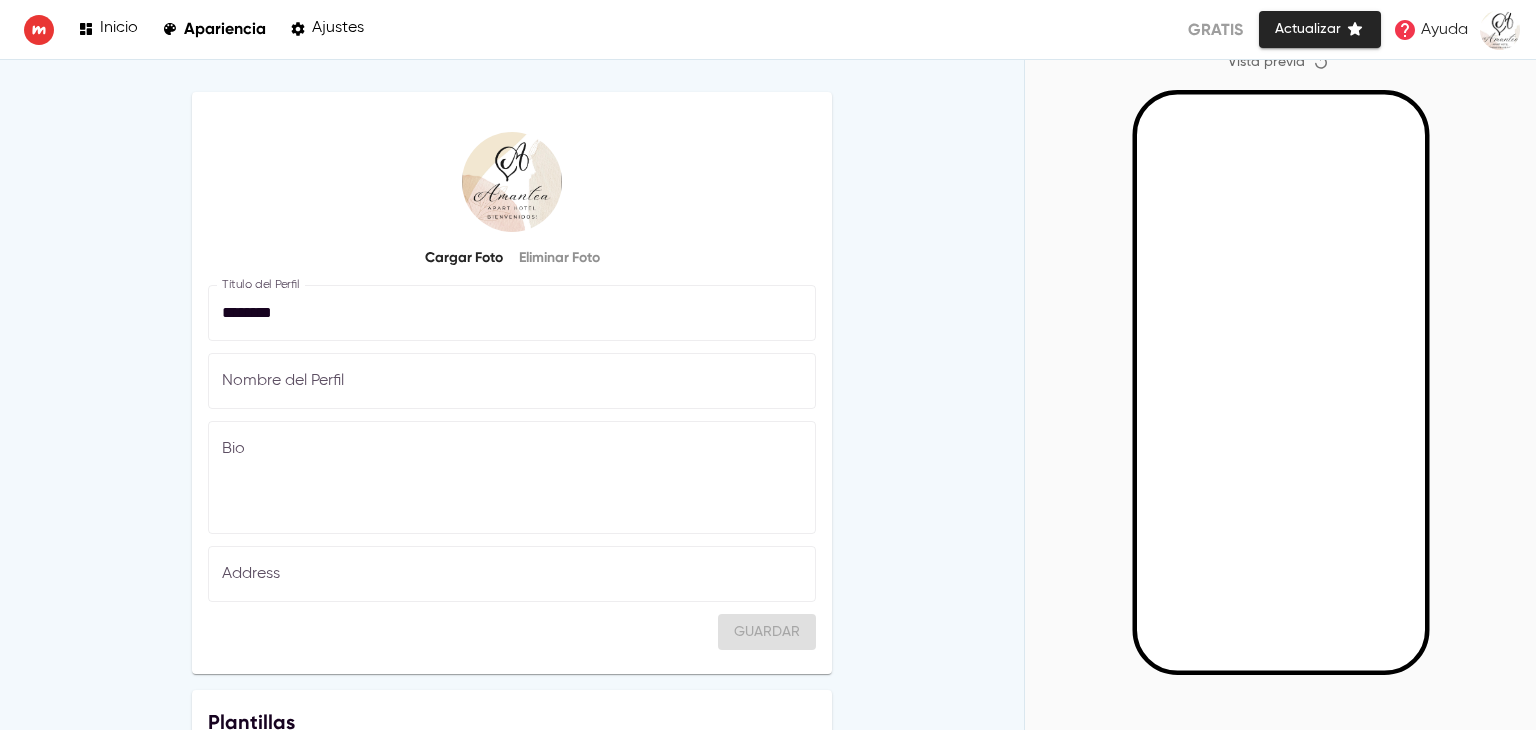 scroll, scrollTop: 24, scrollLeft: 0, axis: vertical 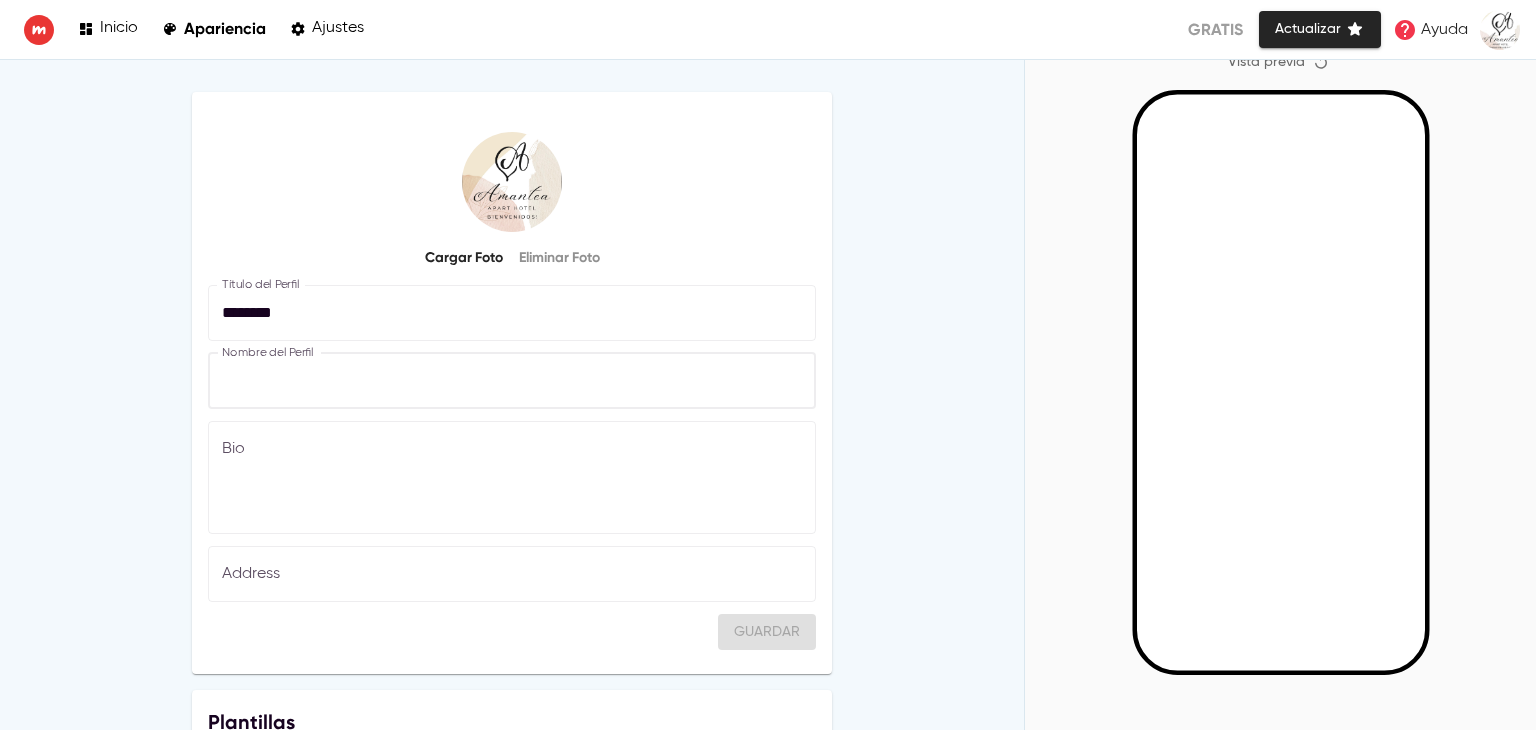 click at bounding box center (512, 381) 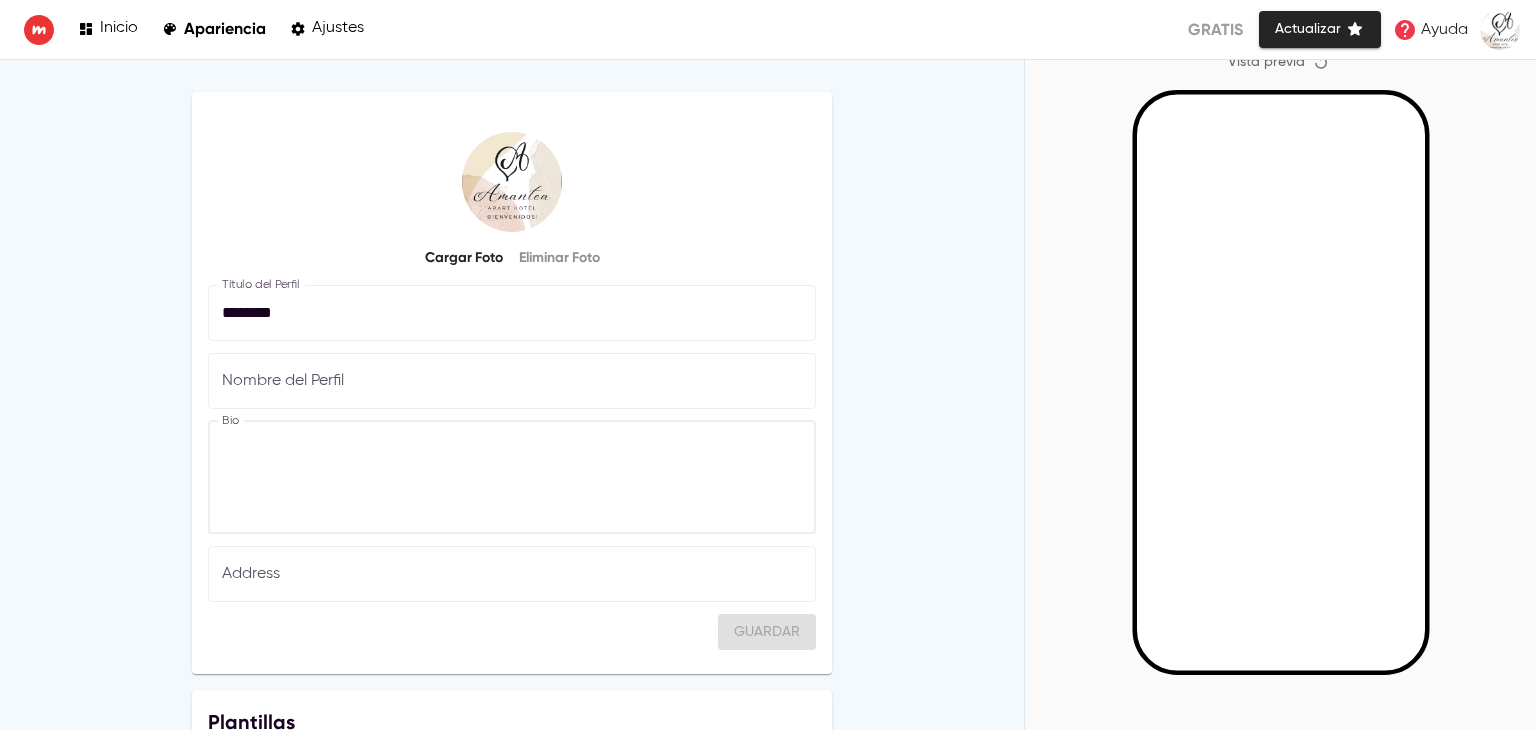 click at bounding box center [512, 477] 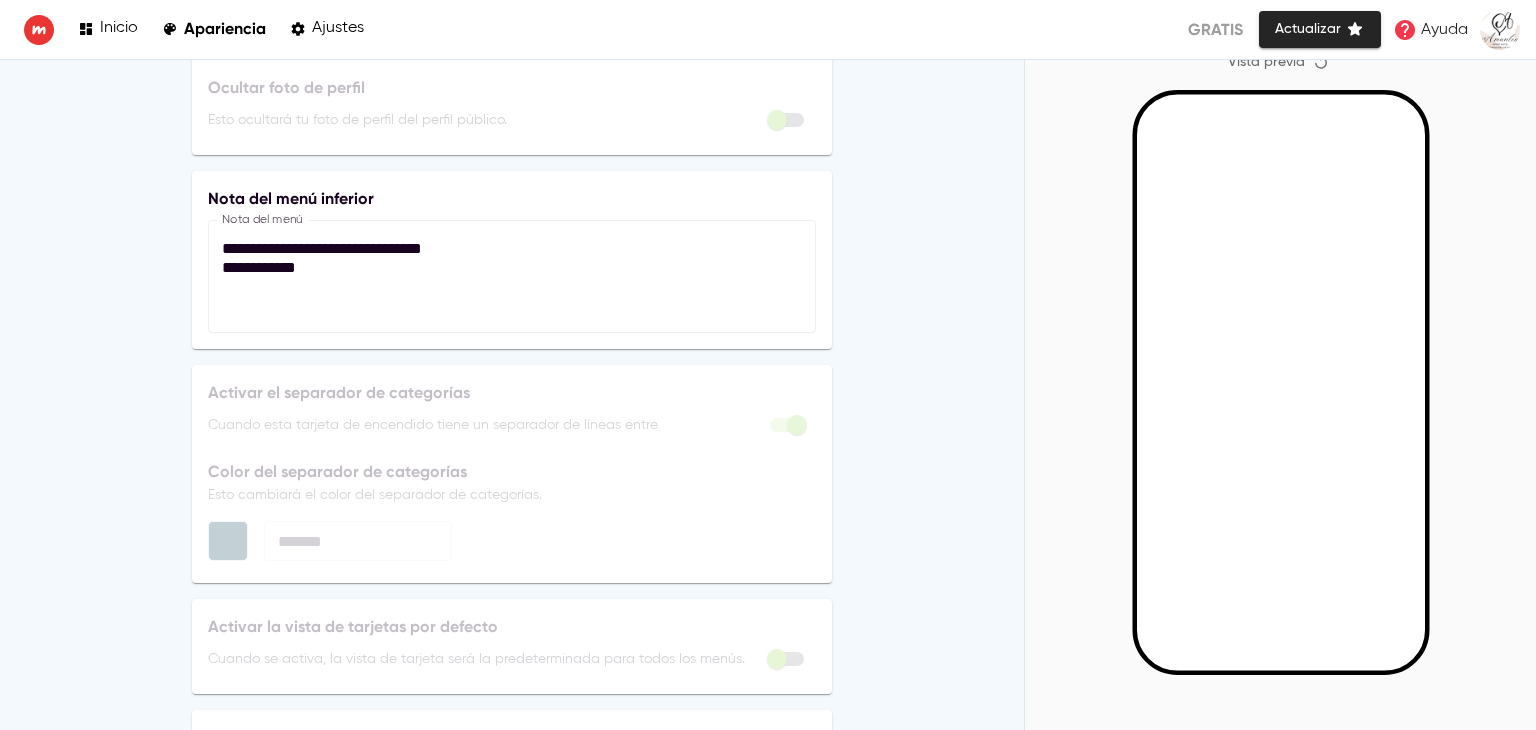scroll, scrollTop: 3966, scrollLeft: 0, axis: vertical 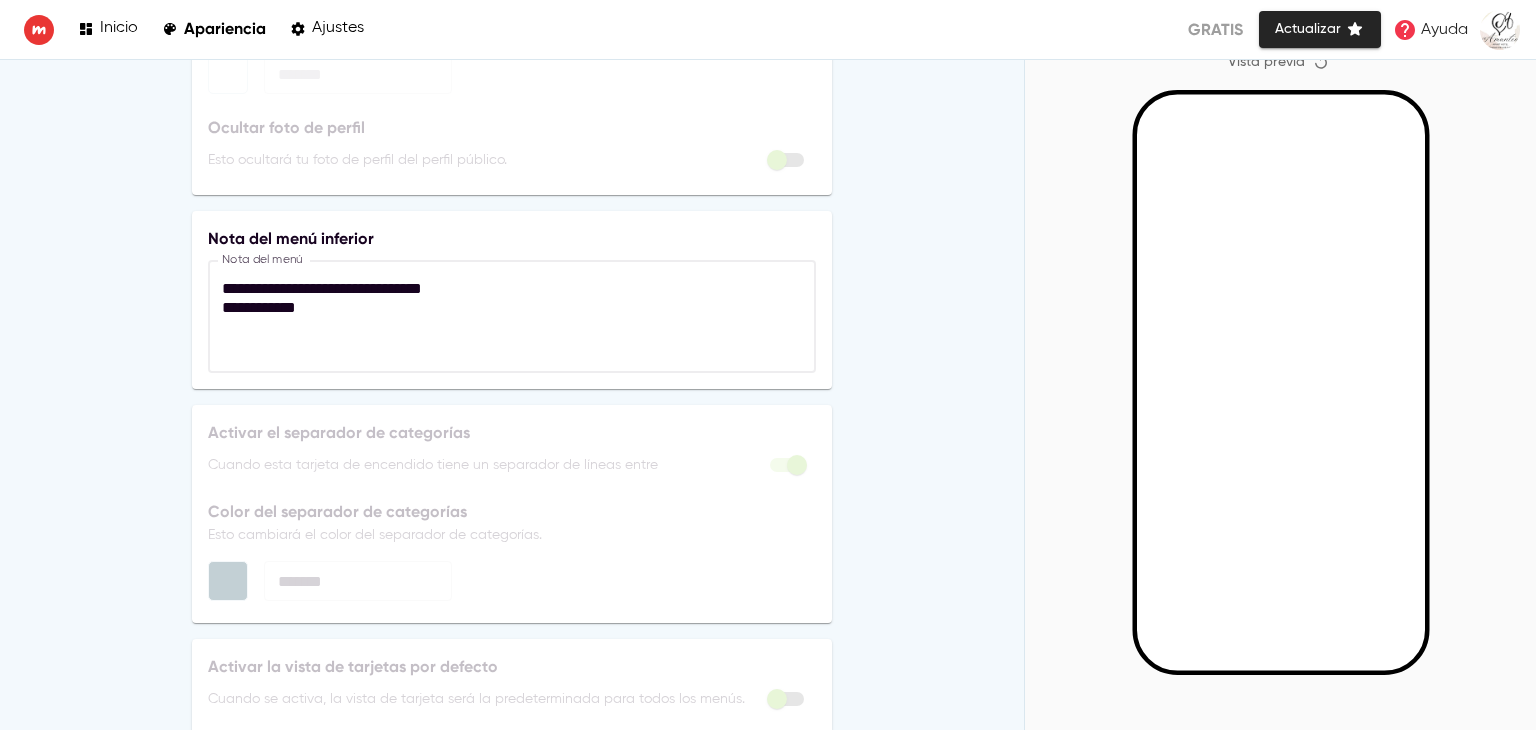 click on "**********" at bounding box center [507, 317] 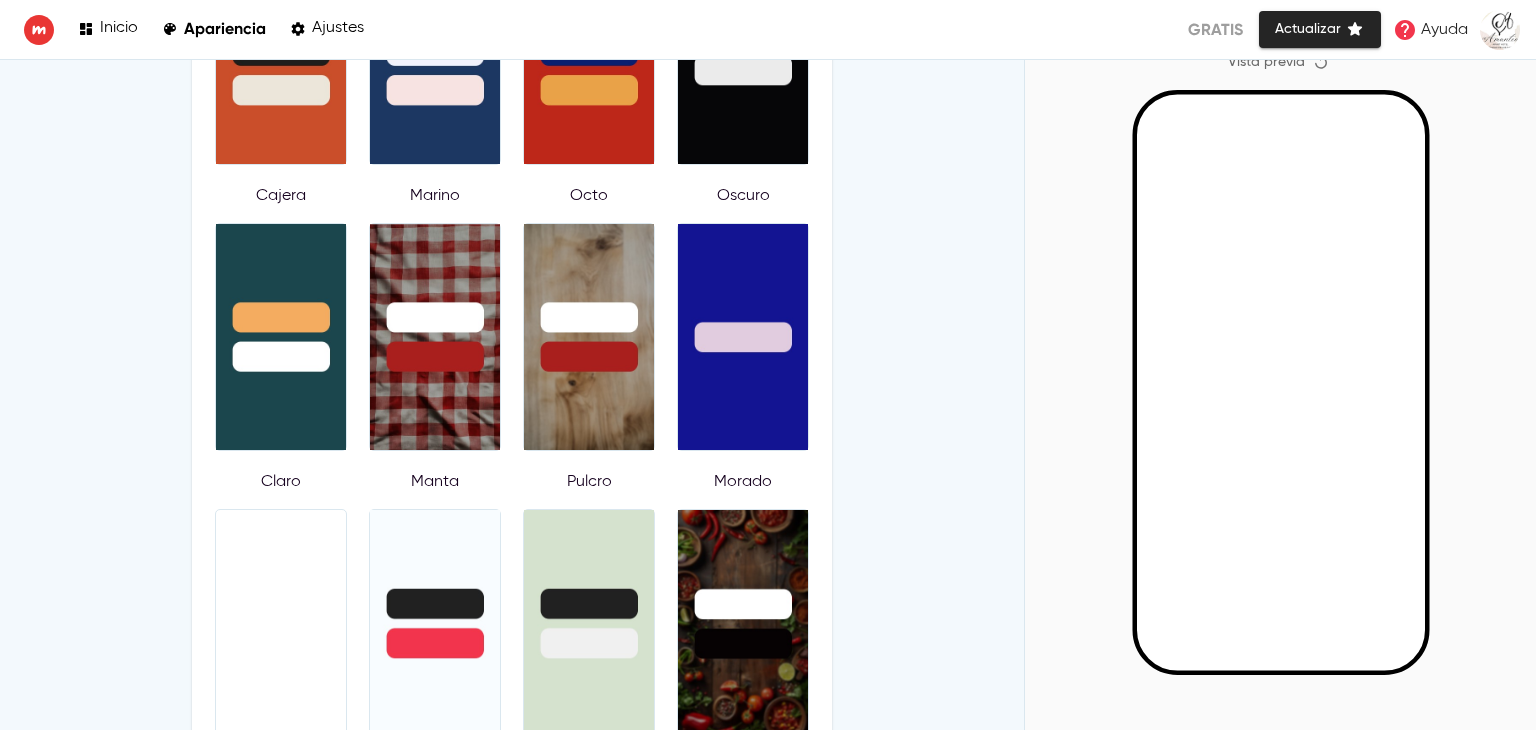 scroll, scrollTop: 466, scrollLeft: 0, axis: vertical 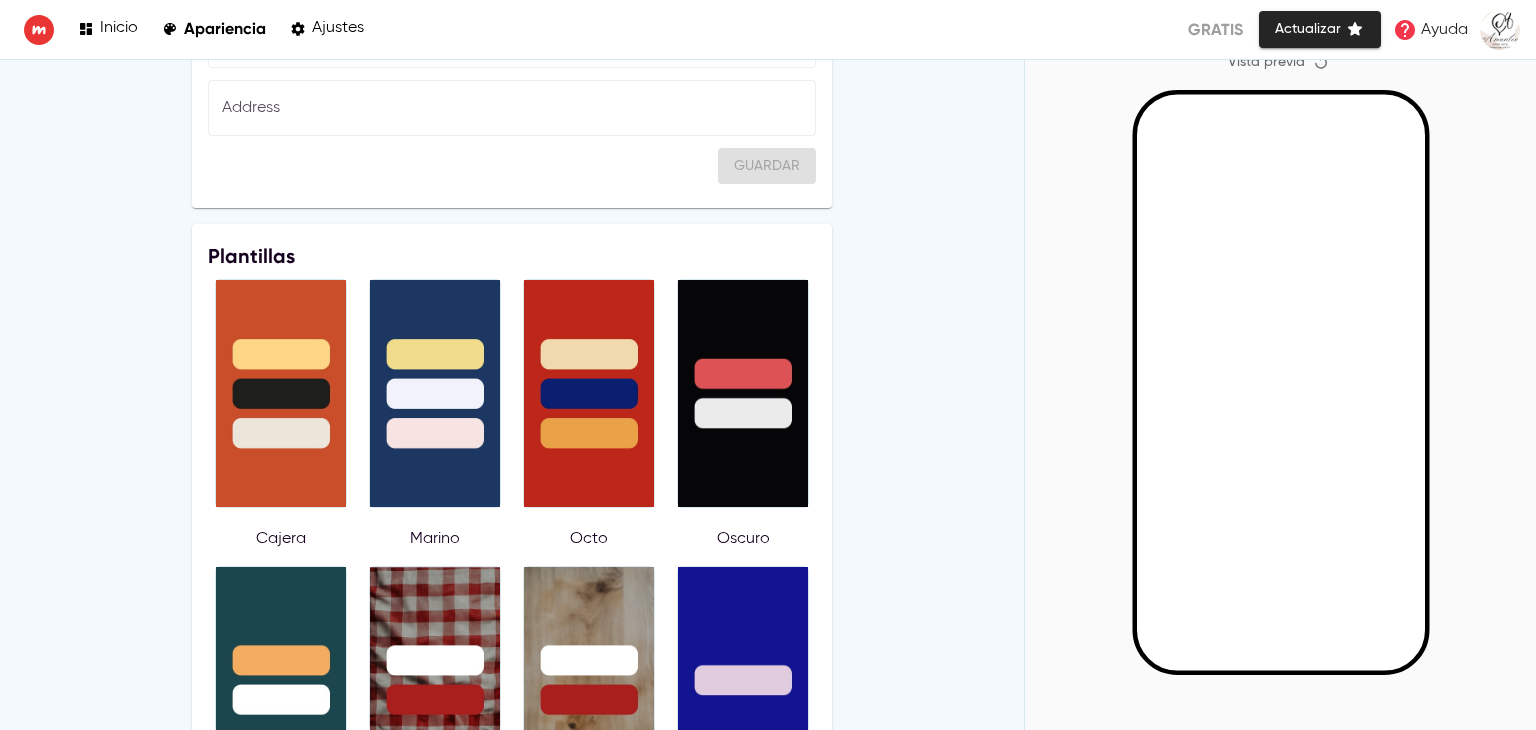 type on "**********" 